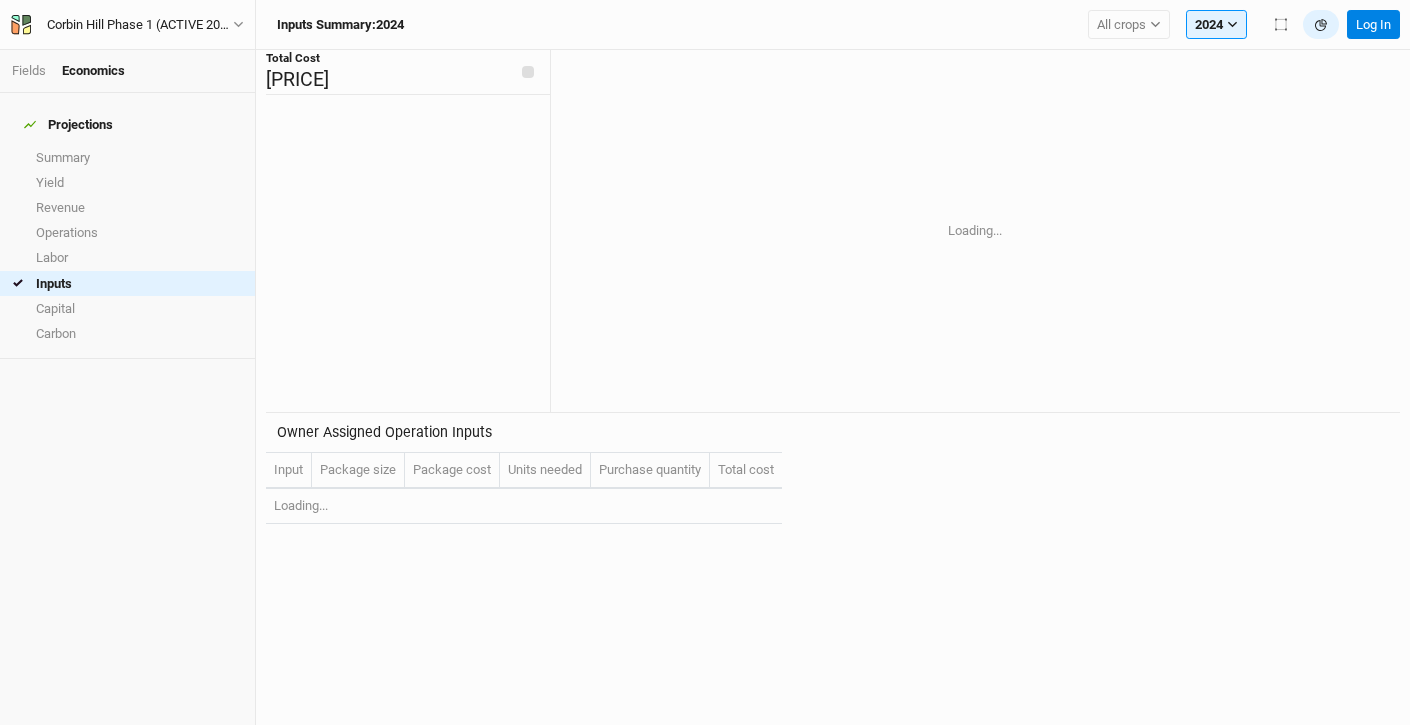 scroll, scrollTop: 0, scrollLeft: 0, axis: both 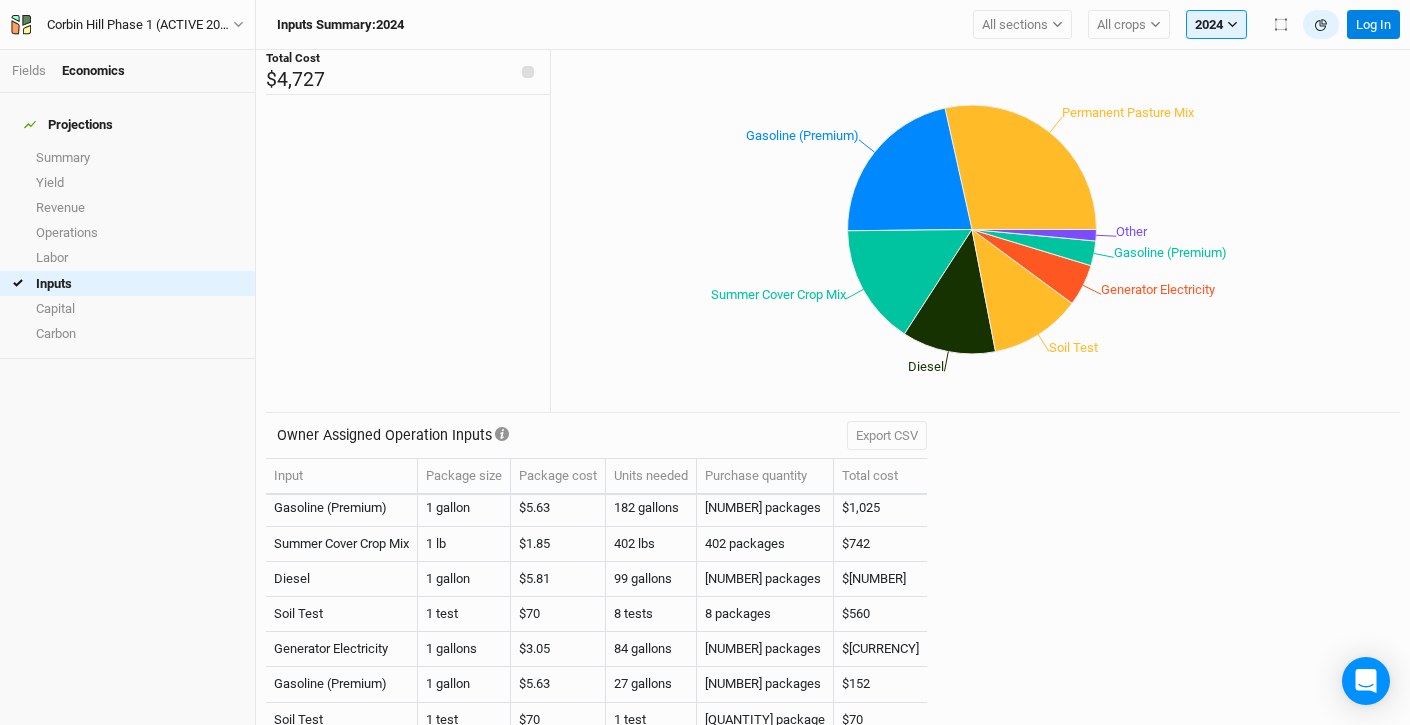click on "Projections" at bounding box center (127, 125) 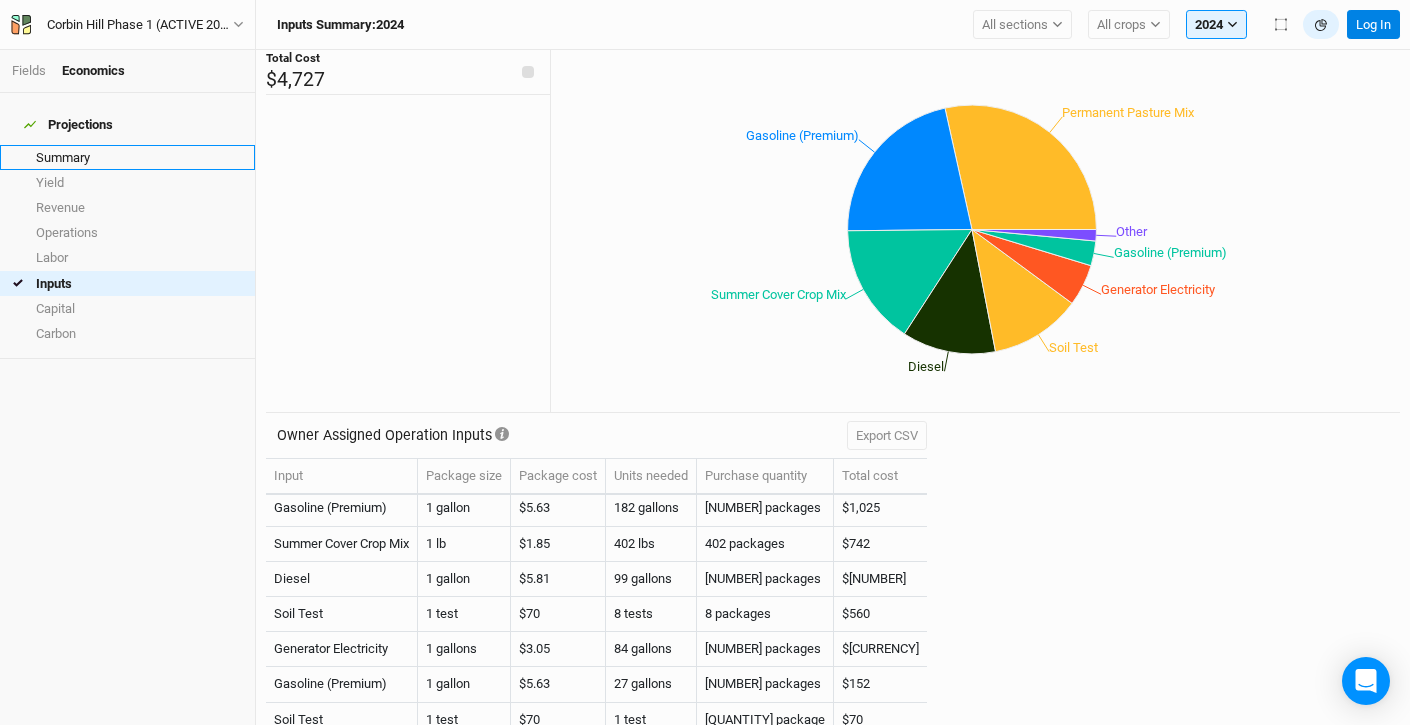 click on "Summary" at bounding box center (127, 157) 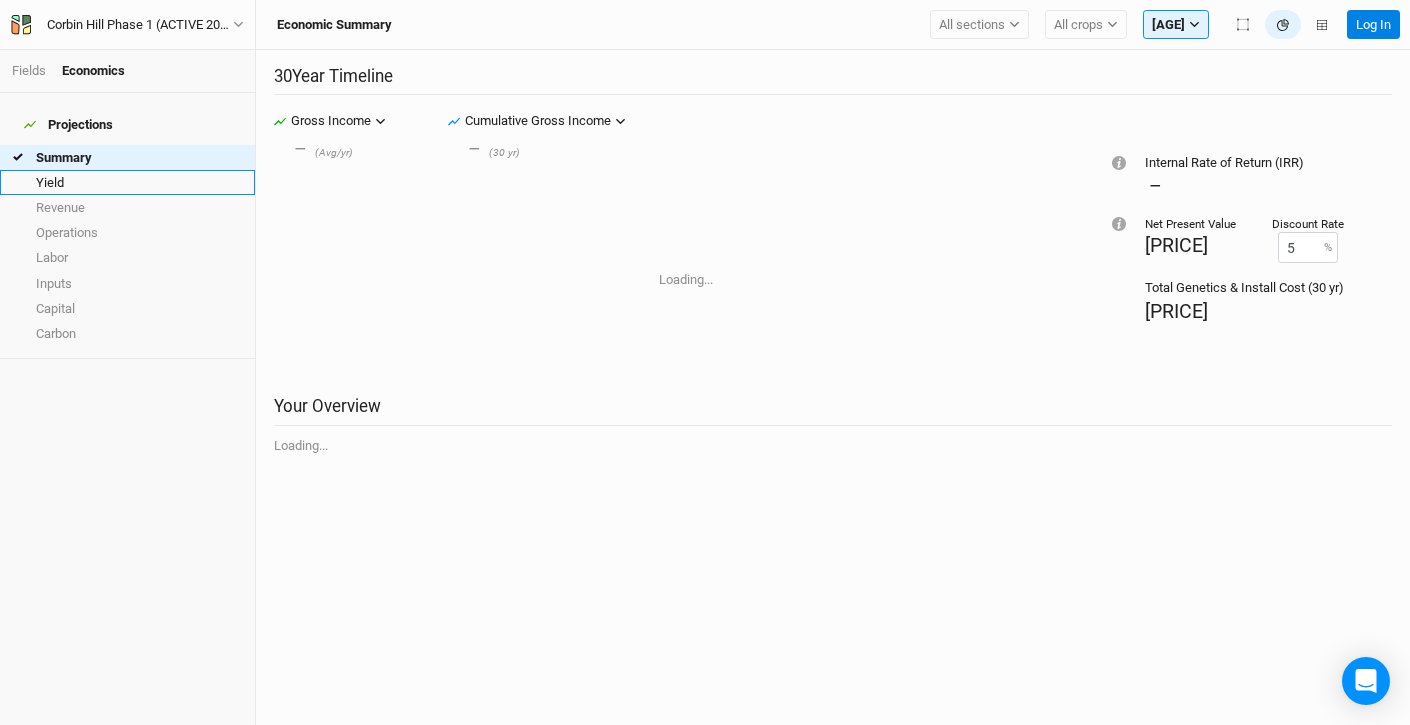 click on "Yield" at bounding box center (127, 182) 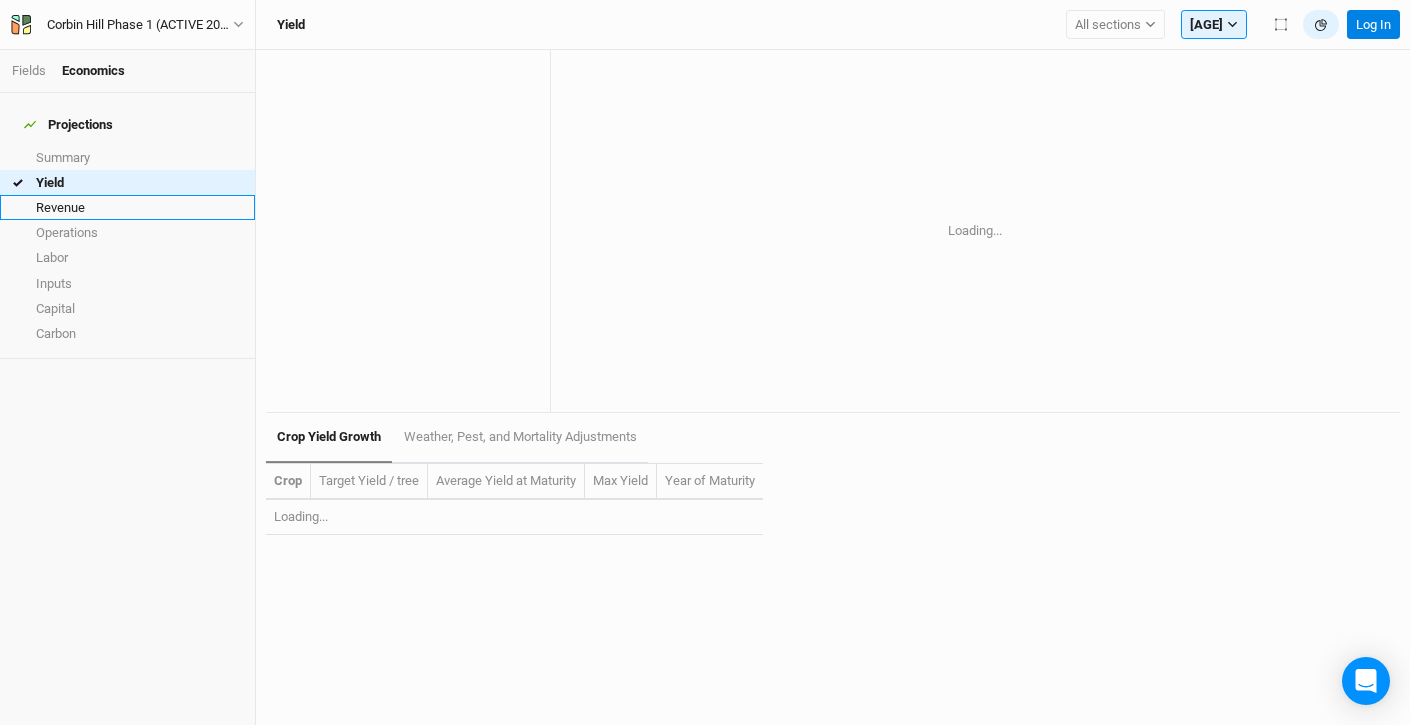 click on "Revenue" at bounding box center (127, 207) 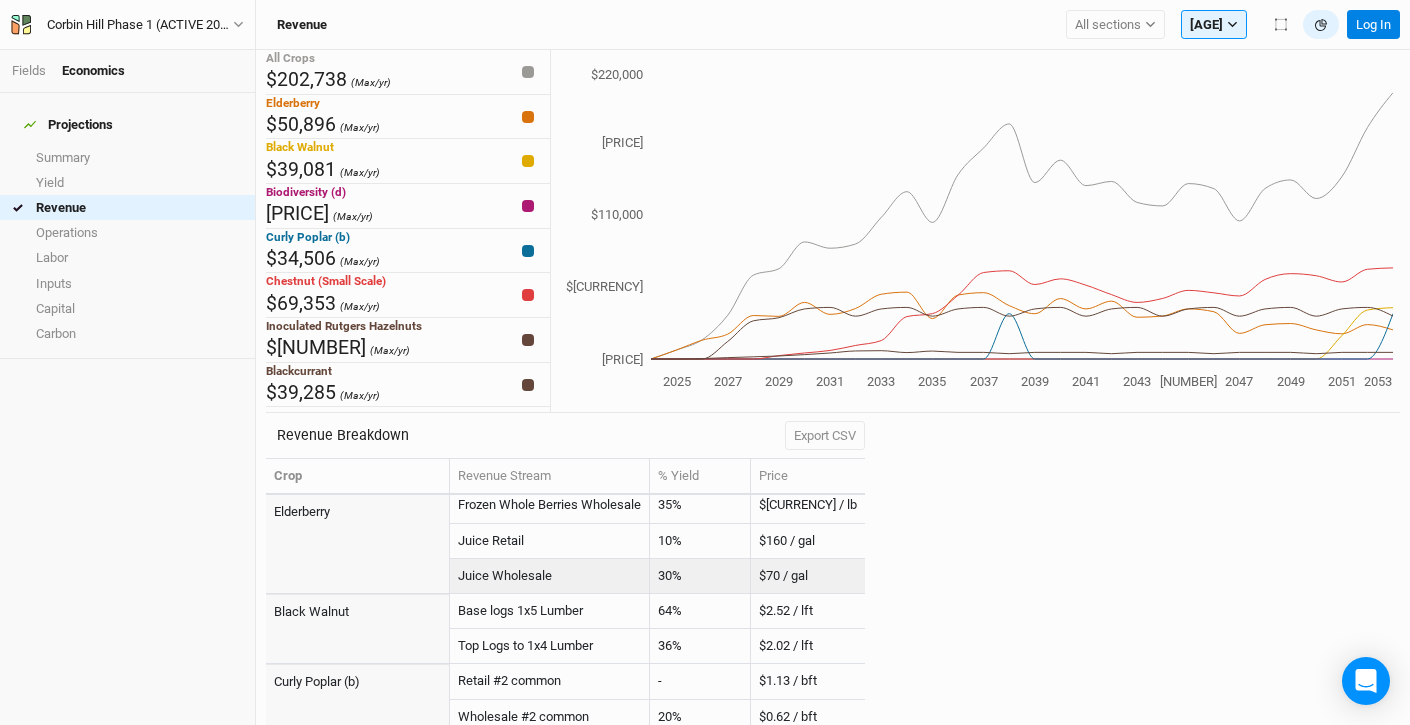 scroll, scrollTop: 474, scrollLeft: 0, axis: vertical 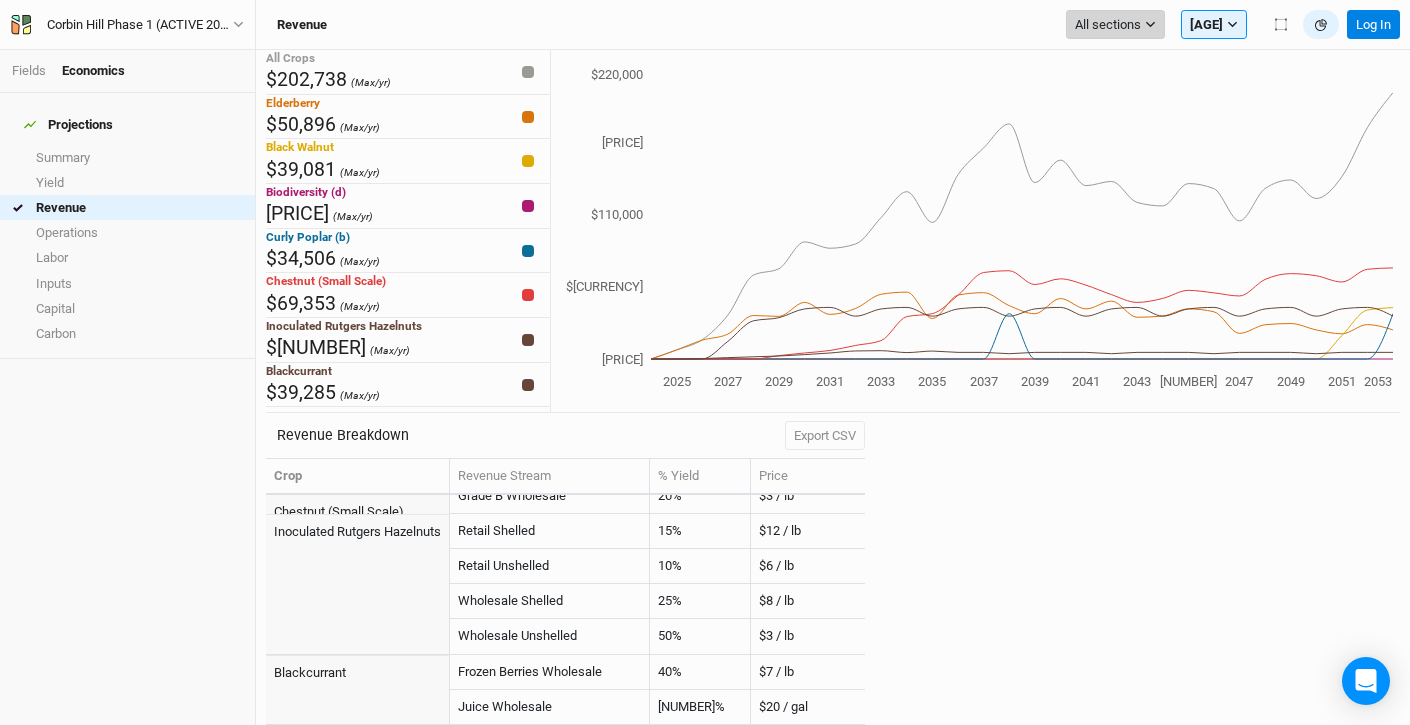 click on "All sections" at bounding box center (1108, 25) 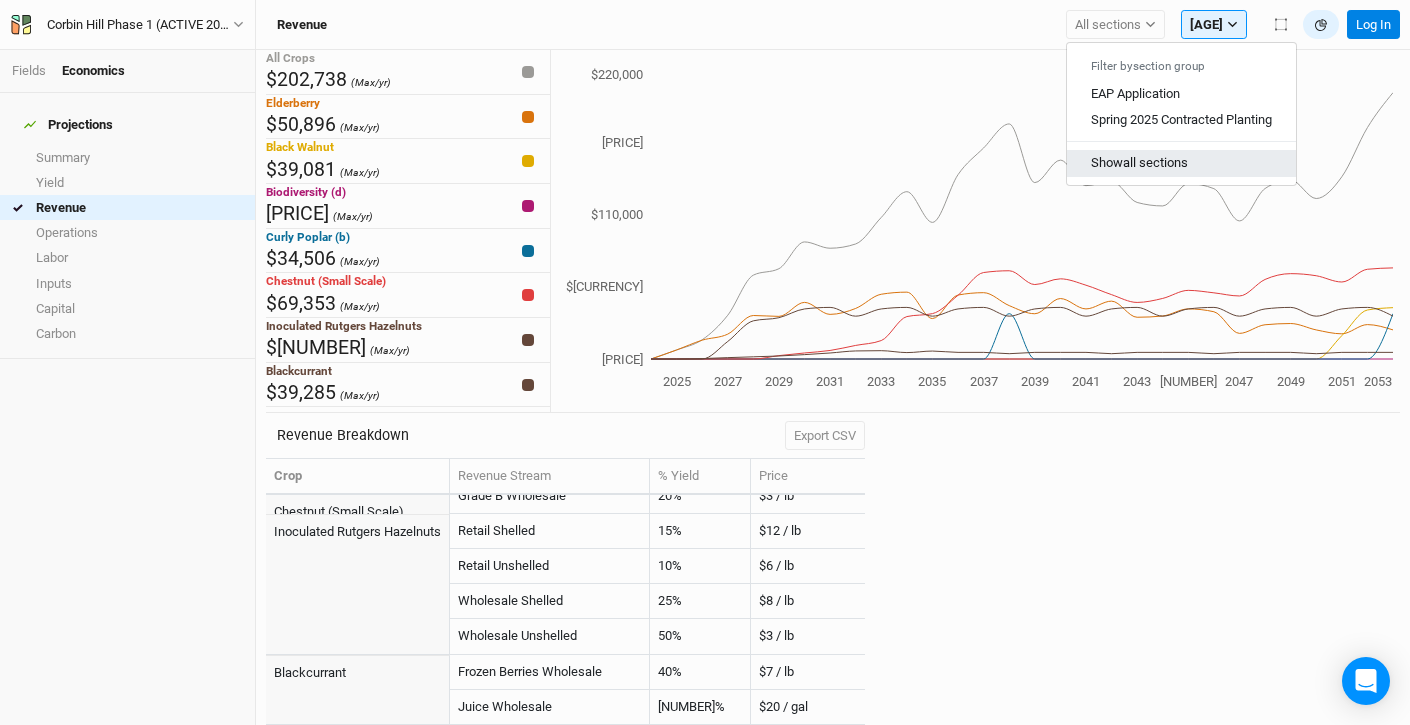 click on "Show  all sections" at bounding box center [1181, 163] 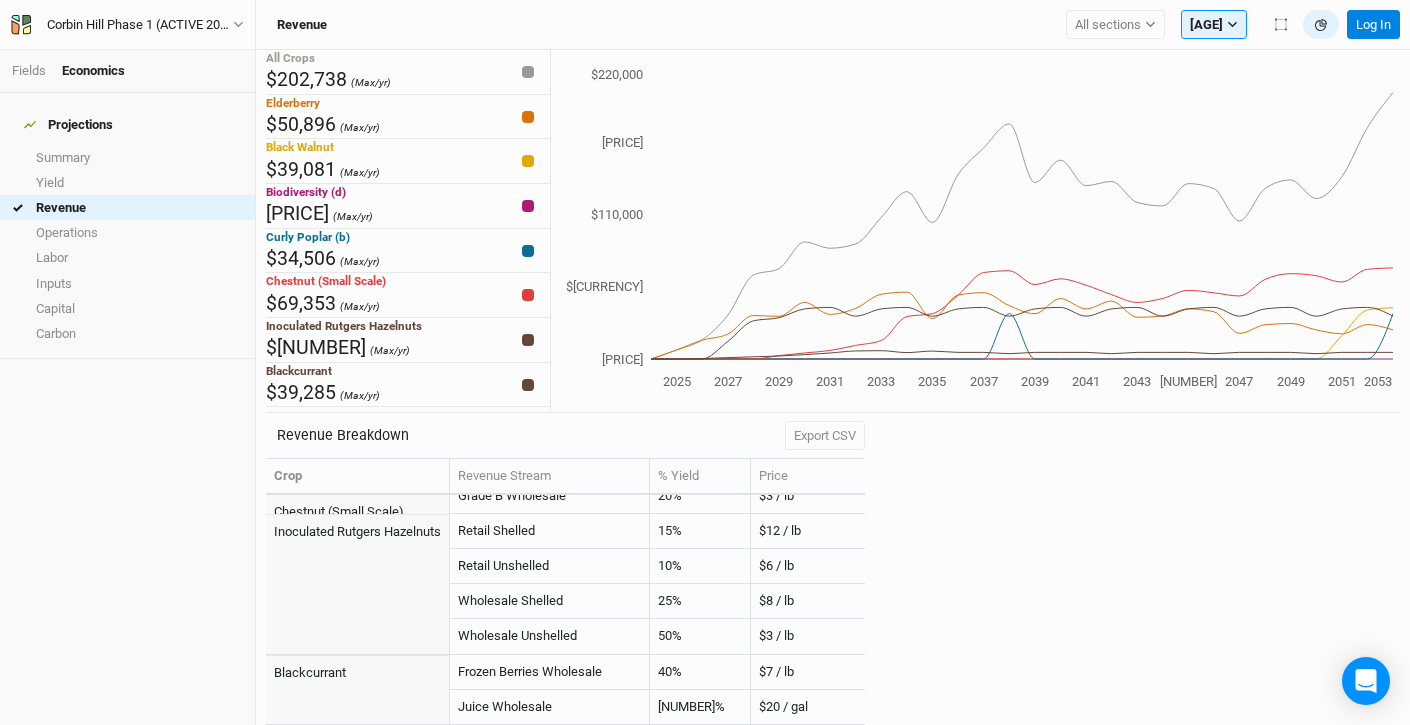click on "Corbin Hill Phase [NUMBER] (ACTIVE [YEAR]) Imperial Metric Log in" at bounding box center (128, 25) 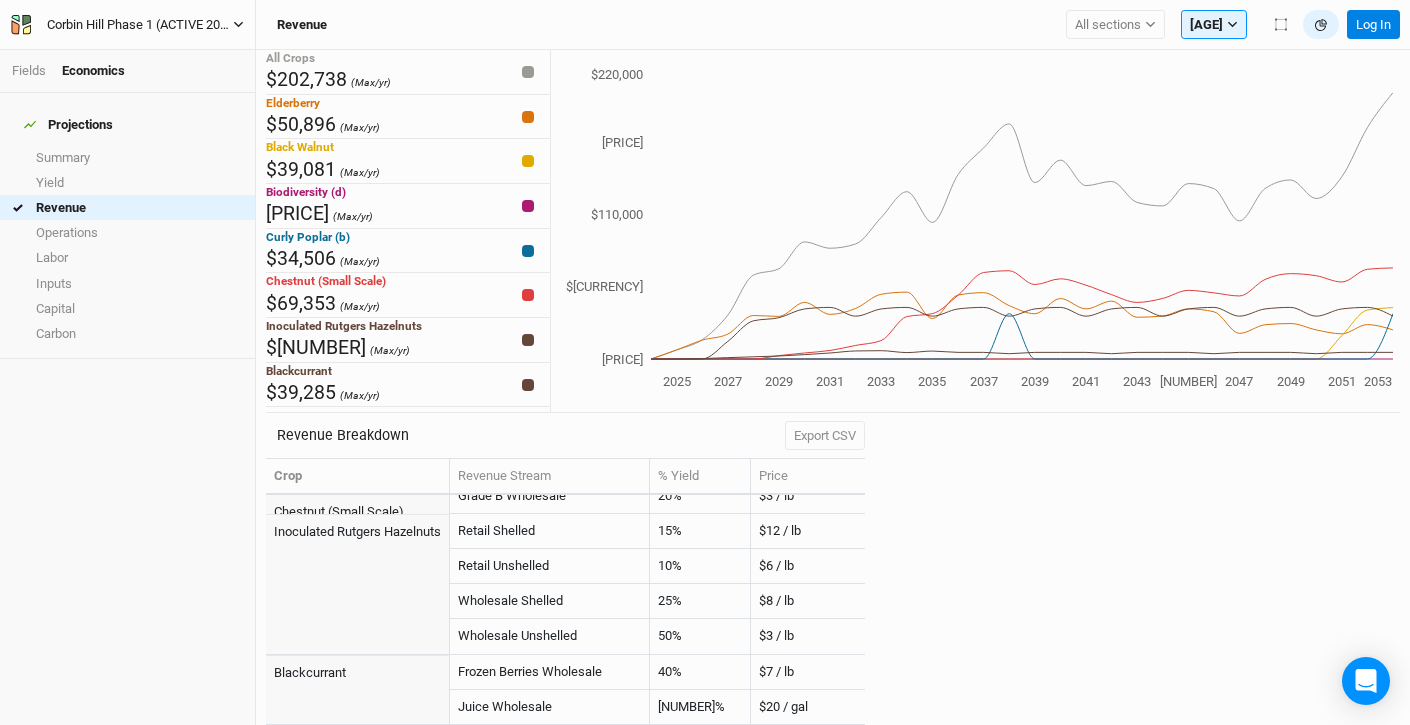 click 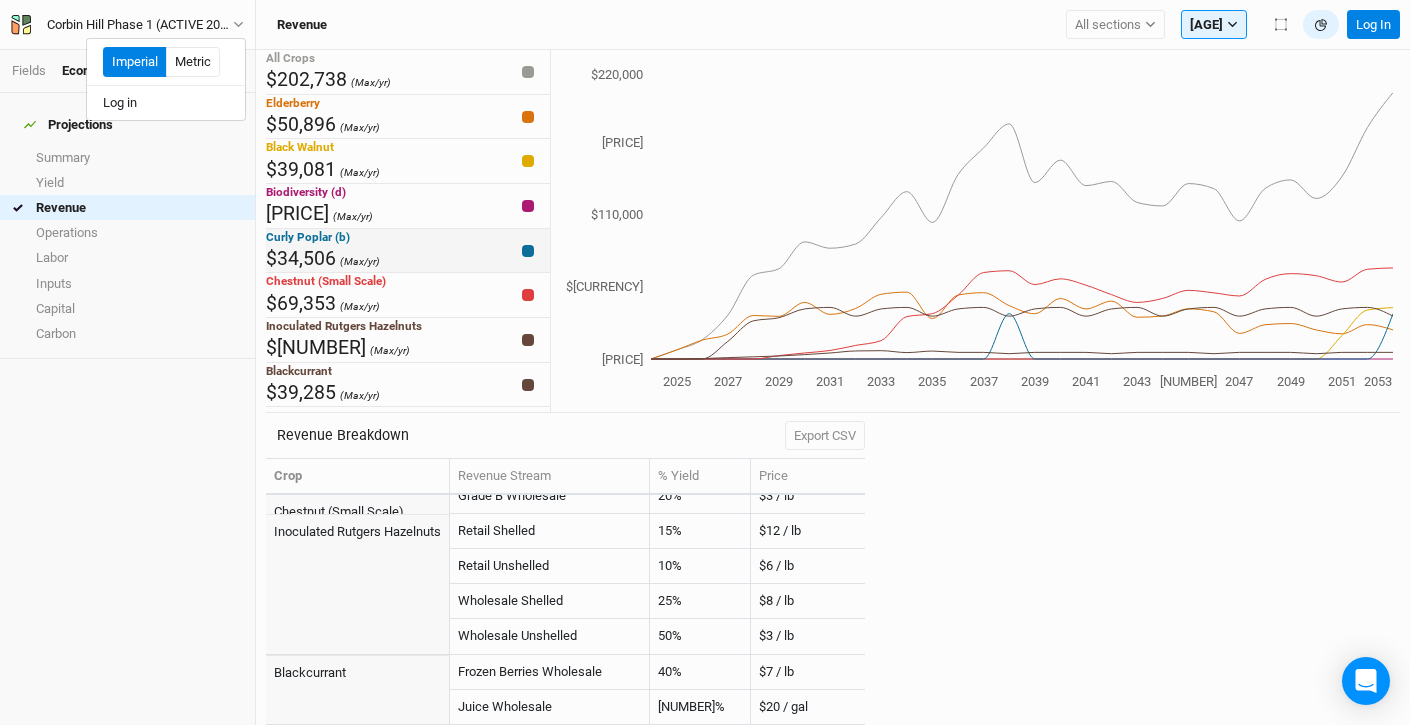 scroll, scrollTop: 170, scrollLeft: 0, axis: vertical 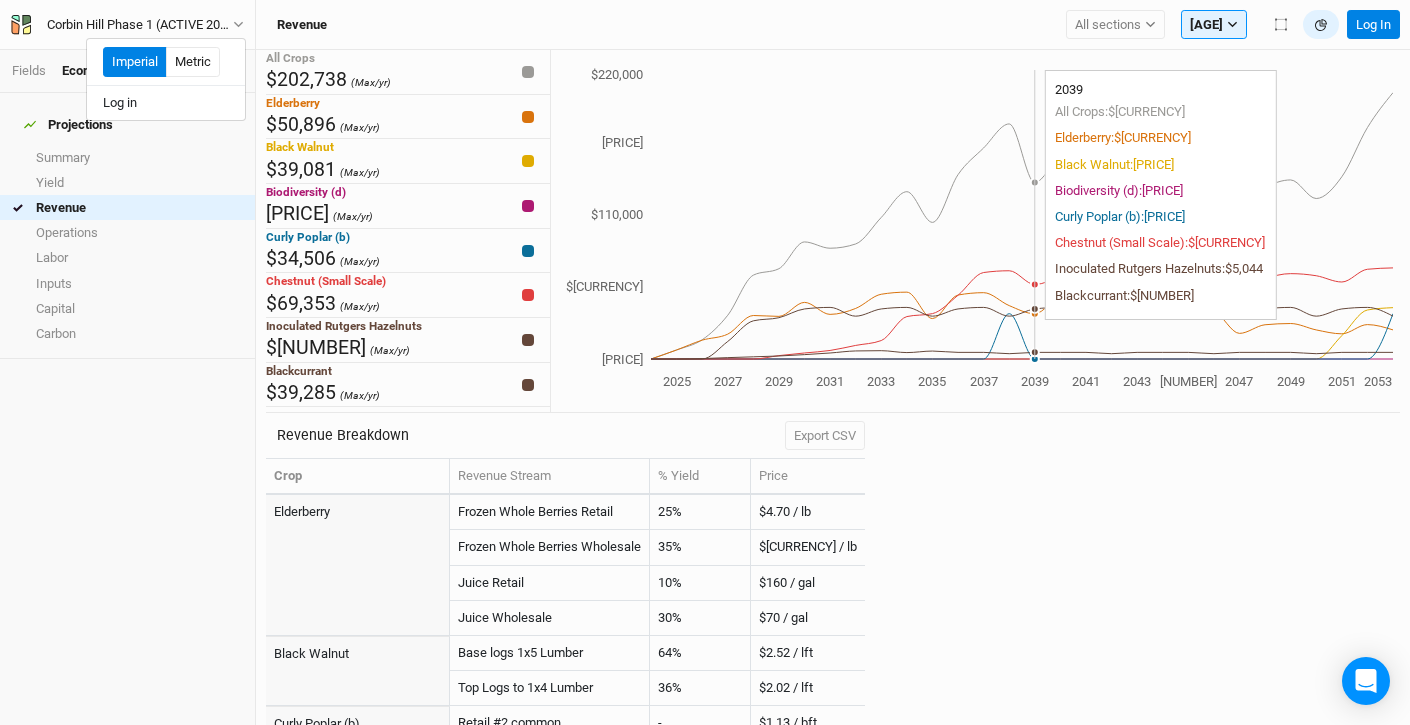 click on "[YEAR] [YEAR] [YEAR] [YEAR] [YEAR] [YEAR] [YEAR] [YEAR] [YEAR] [YEAR] [YEAR] [YEAR] [YEAR] [YEAR] [YEAR] [PRICE] [PRICE] [PRICE] [PRICE]" 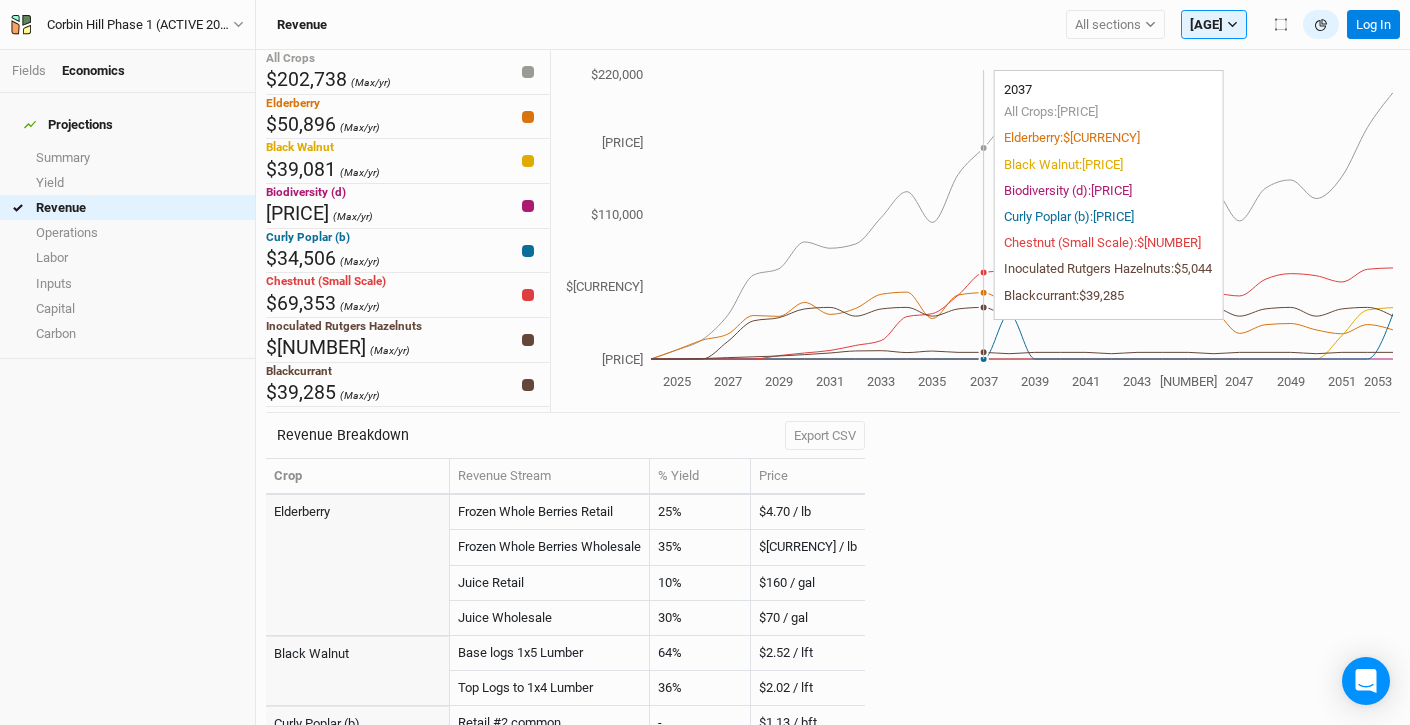 click on "[YEAR] [YEAR] [YEAR] [YEAR] [YEAR] [YEAR] [YEAR] [YEAR] [YEAR] [YEAR] [YEAR] [YEAR] [YEAR] [YEAR] [YEAR] [PRICE] [PRICE] [PRICE] [PRICE]" 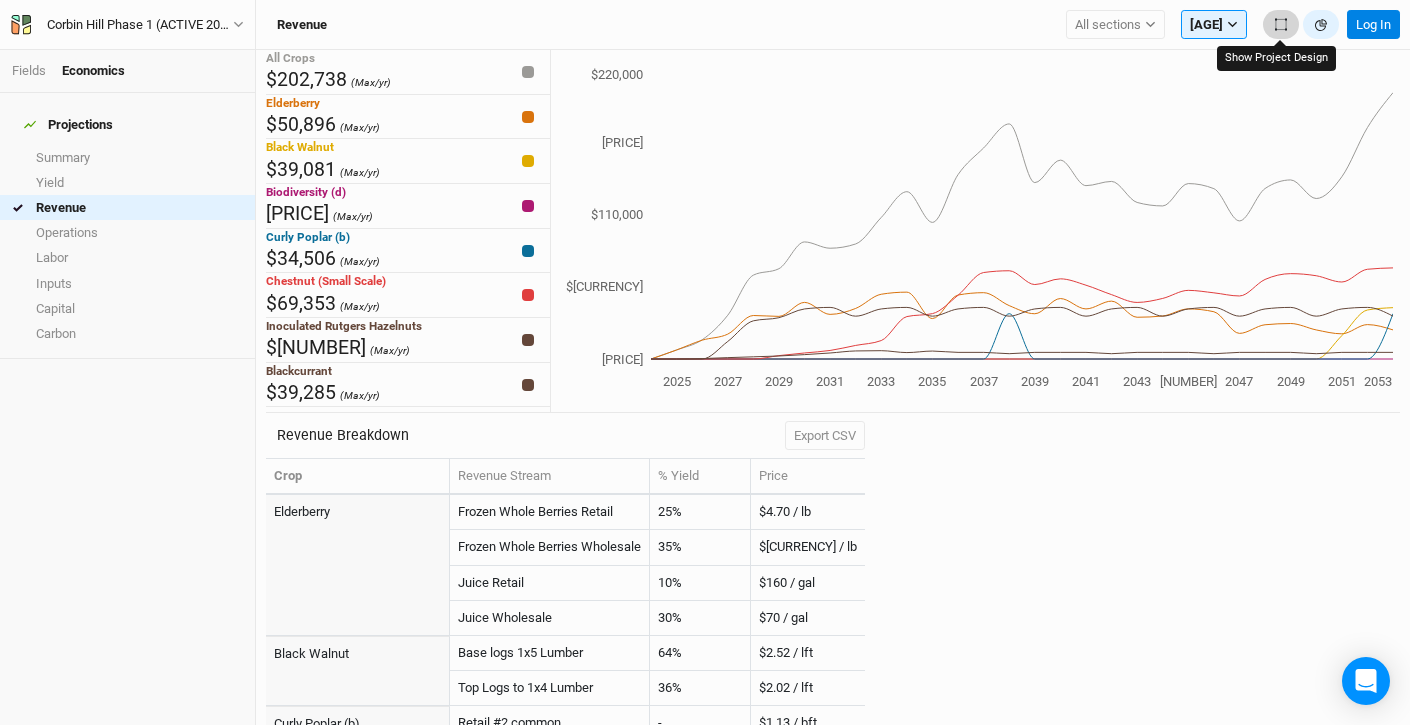 click at bounding box center [1281, 25] 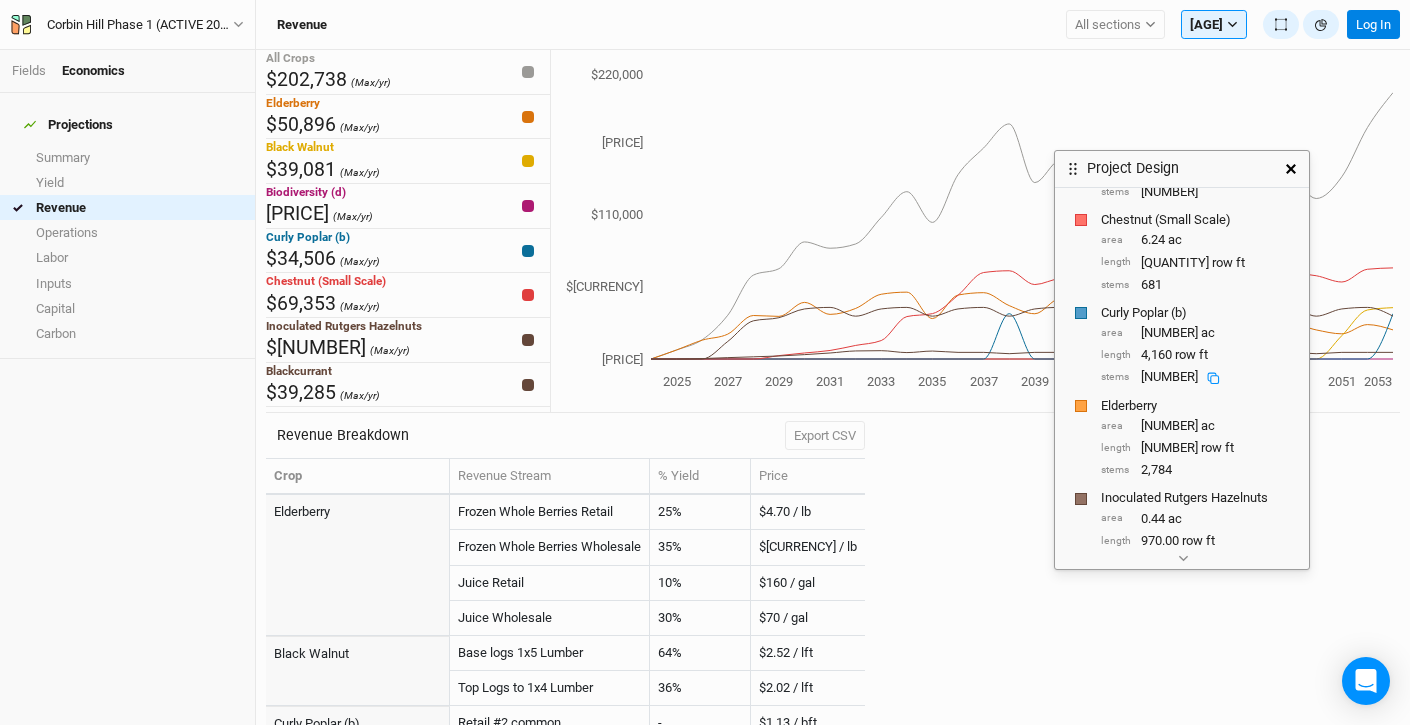 scroll, scrollTop: 575, scrollLeft: 0, axis: vertical 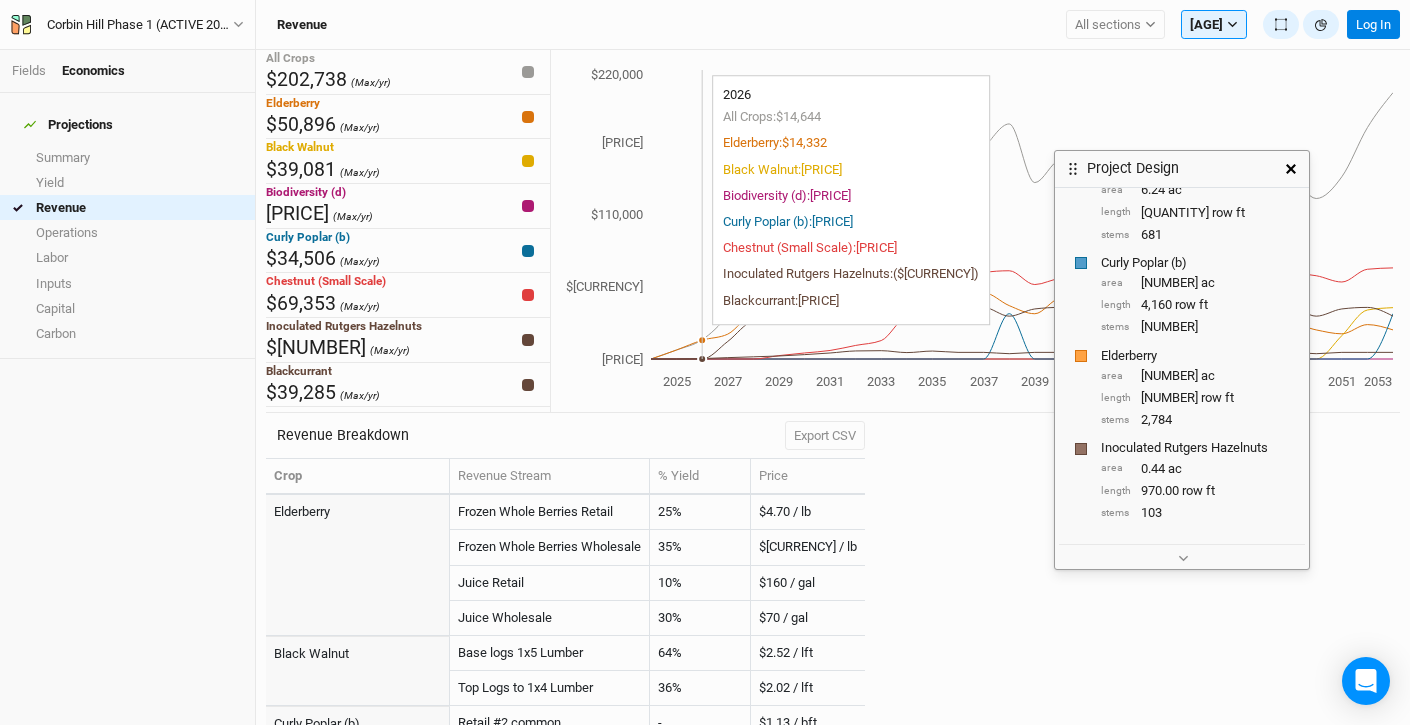 click on "[YEAR] [YEAR] [YEAR] [YEAR] [YEAR] [YEAR] [YEAR] [YEAR] [YEAR] [YEAR] [YEAR] [YEAR] [YEAR] [YEAR] [YEAR] [PRICE] [PRICE] [PRICE] [PRICE]" 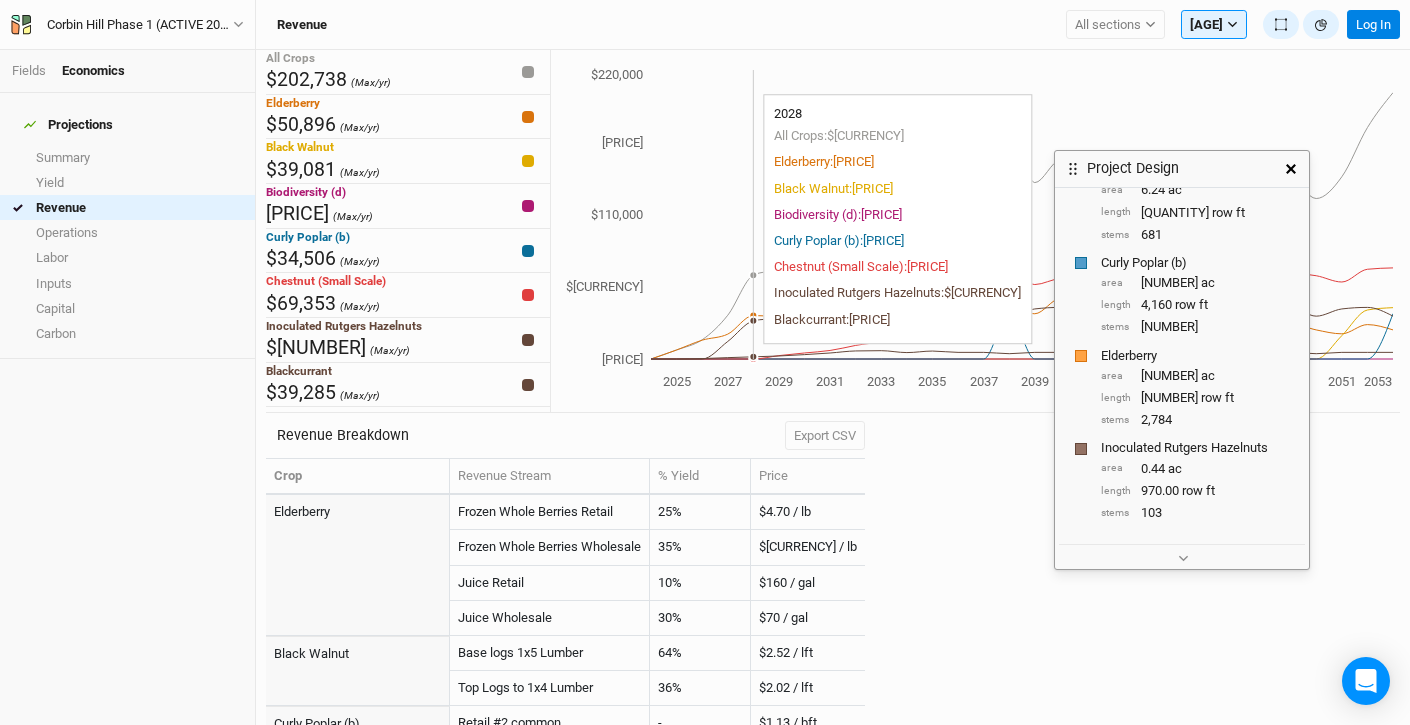 click 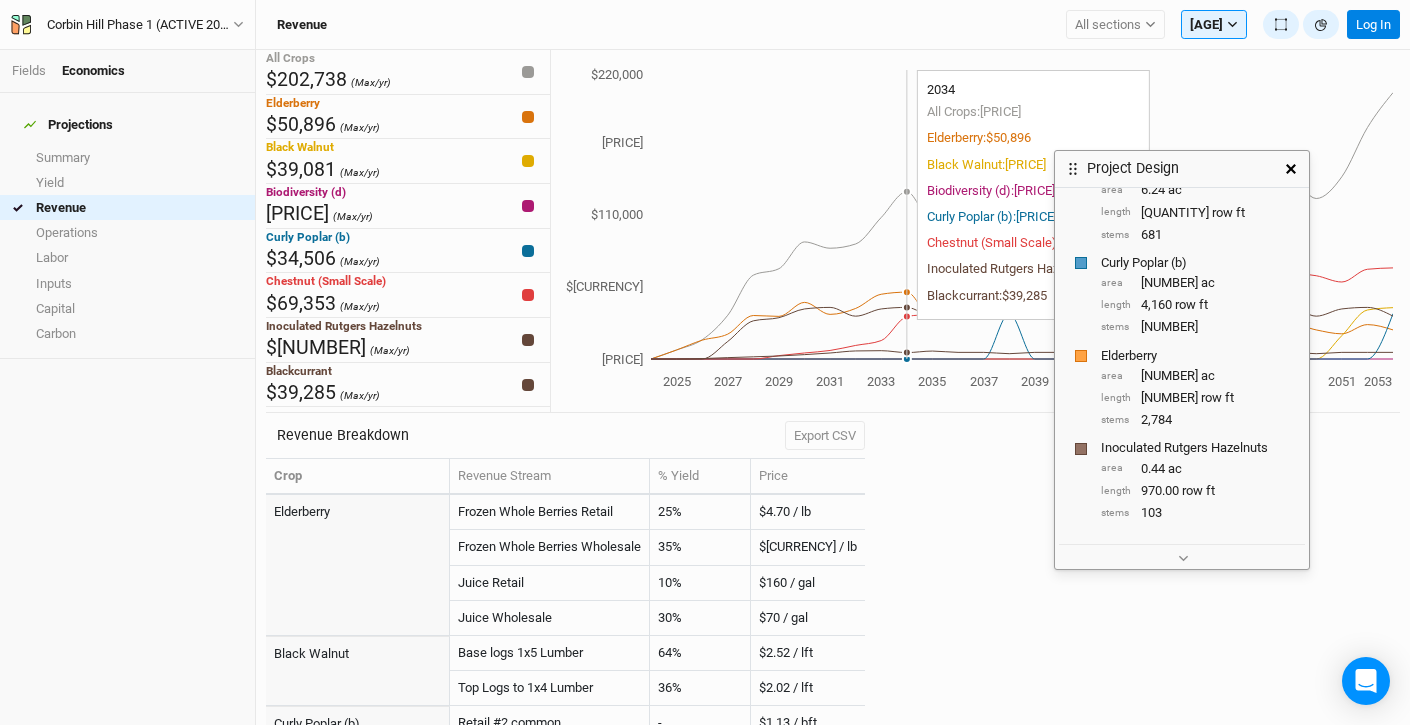 click on "[YEAR] [YEAR] [YEAR] [YEAR] [YEAR] [YEAR] [YEAR] [YEAR] [YEAR] [YEAR] [YEAR] [YEAR] [YEAR] [YEAR] [YEAR] [PRICE] [PRICE] [PRICE] [PRICE]" 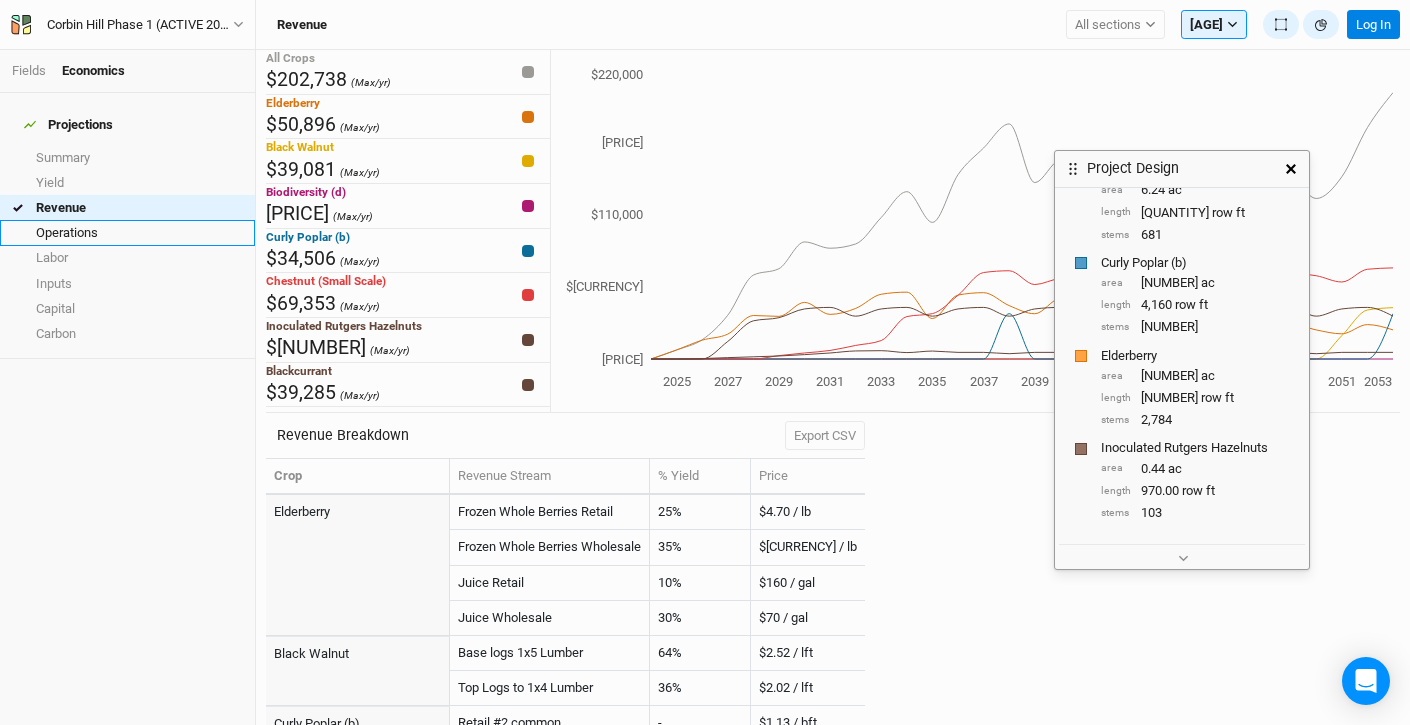 click on "Operations" at bounding box center [127, 232] 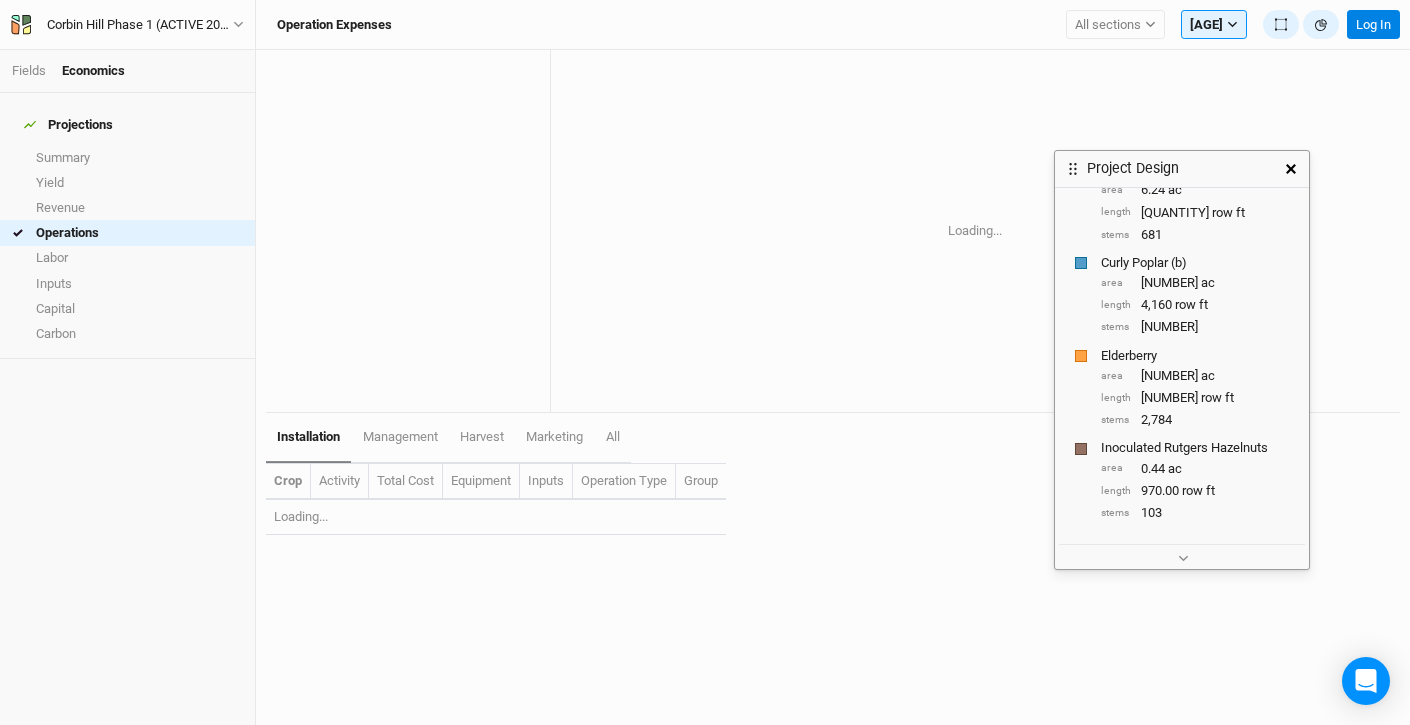 click 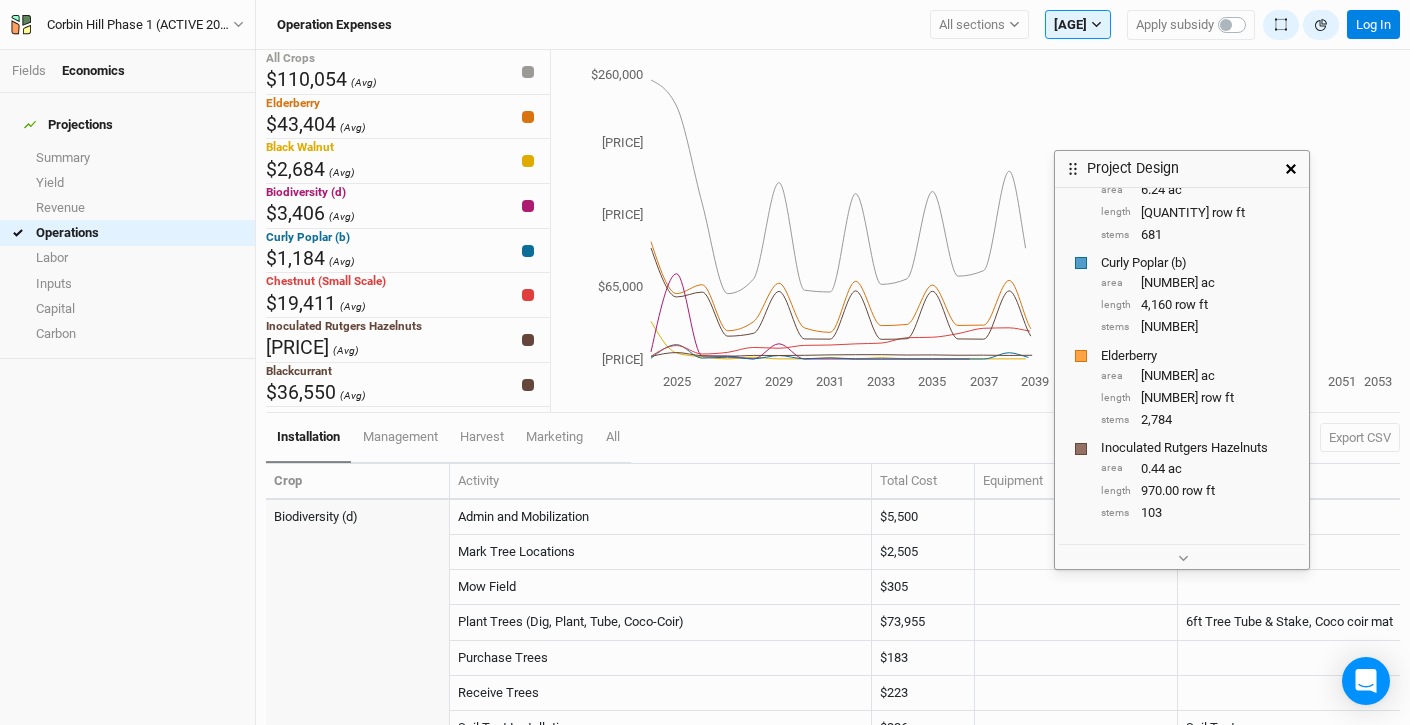 click 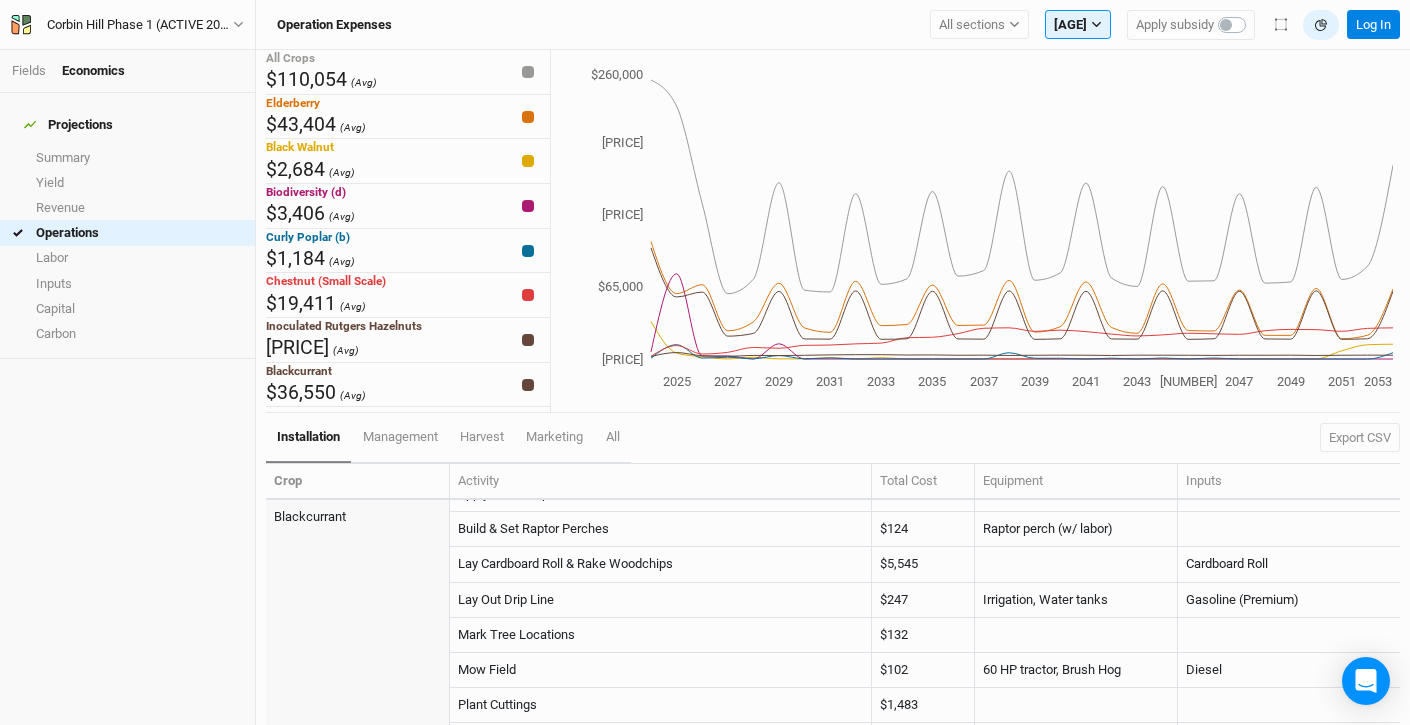 scroll, scrollTop: 1118, scrollLeft: 0, axis: vertical 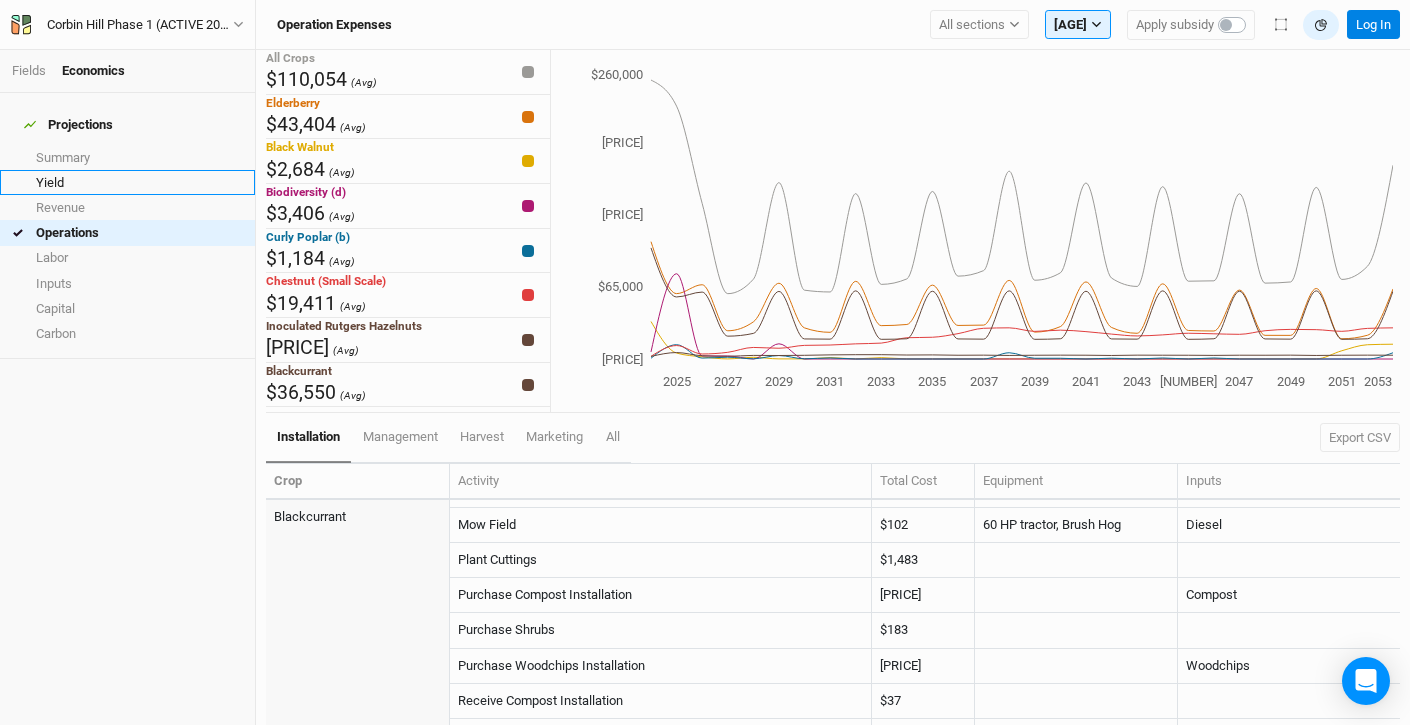 click on "Yield" at bounding box center [127, 182] 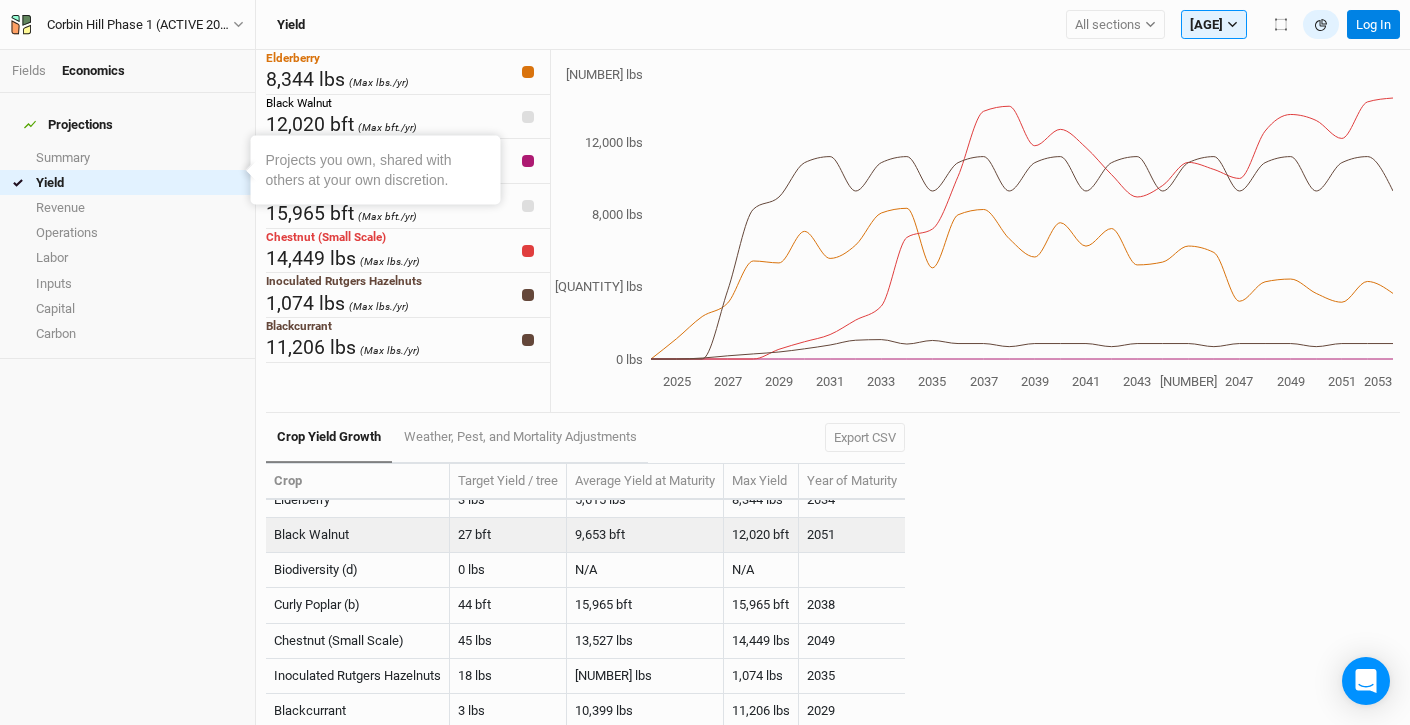 scroll, scrollTop: 0, scrollLeft: 0, axis: both 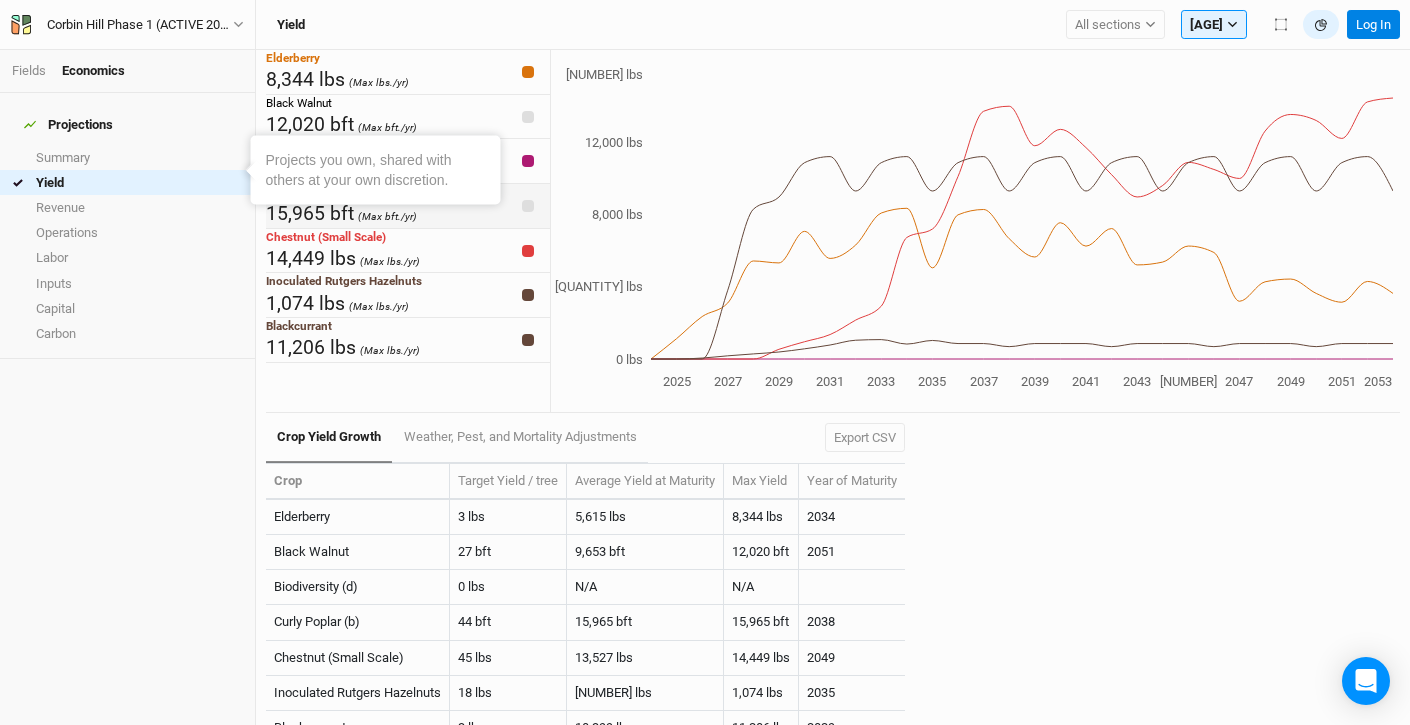 click on "[QUANTITY] bft (Max bft./yr)" at bounding box center [341, 213] 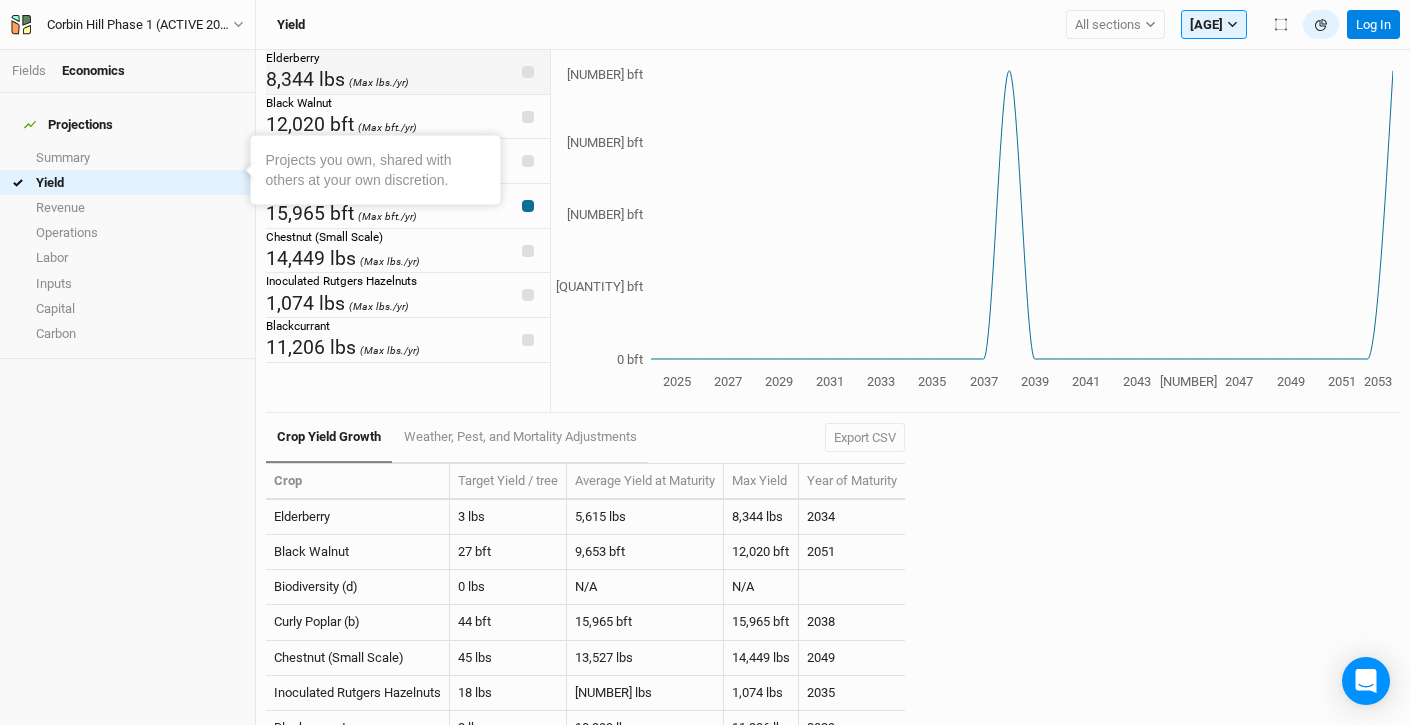 click on "Elderberry [NUMBER] lbs (Max lbs./yr)" at bounding box center (408, 72) 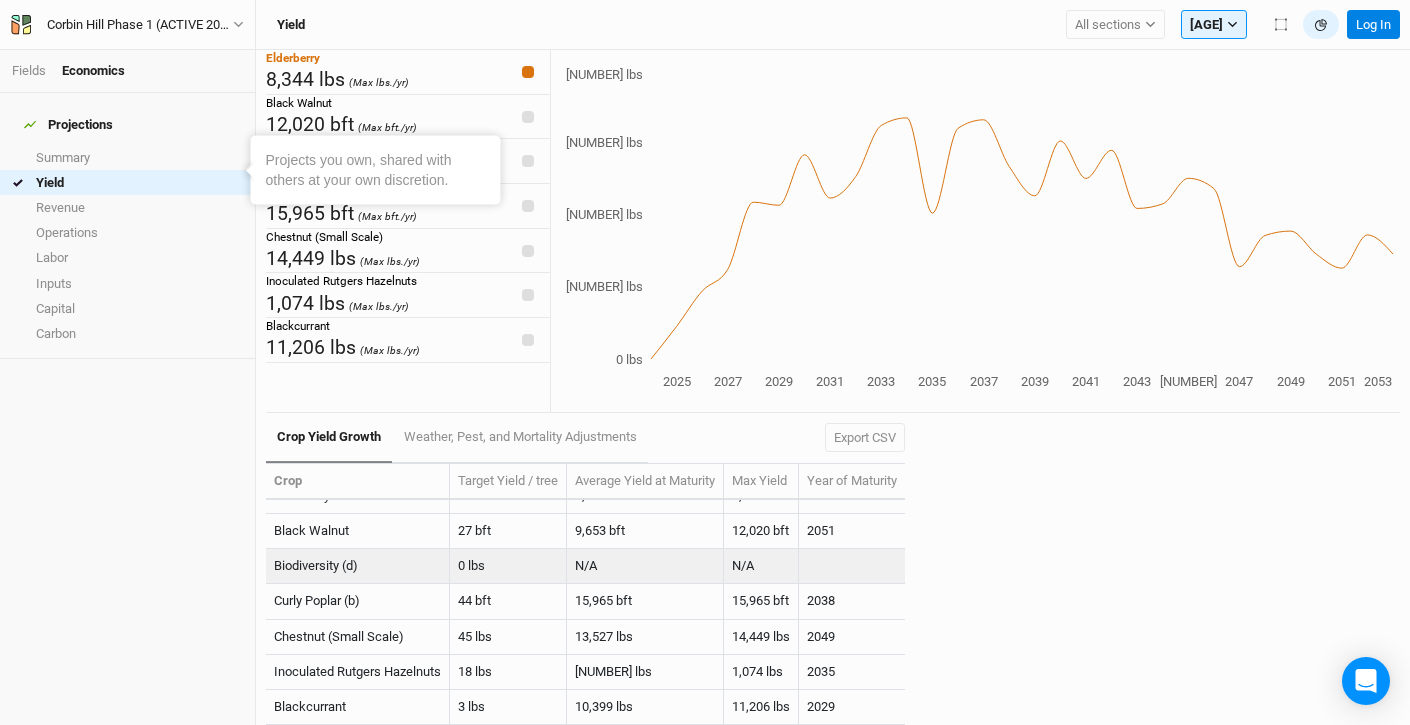 scroll, scrollTop: 0, scrollLeft: 0, axis: both 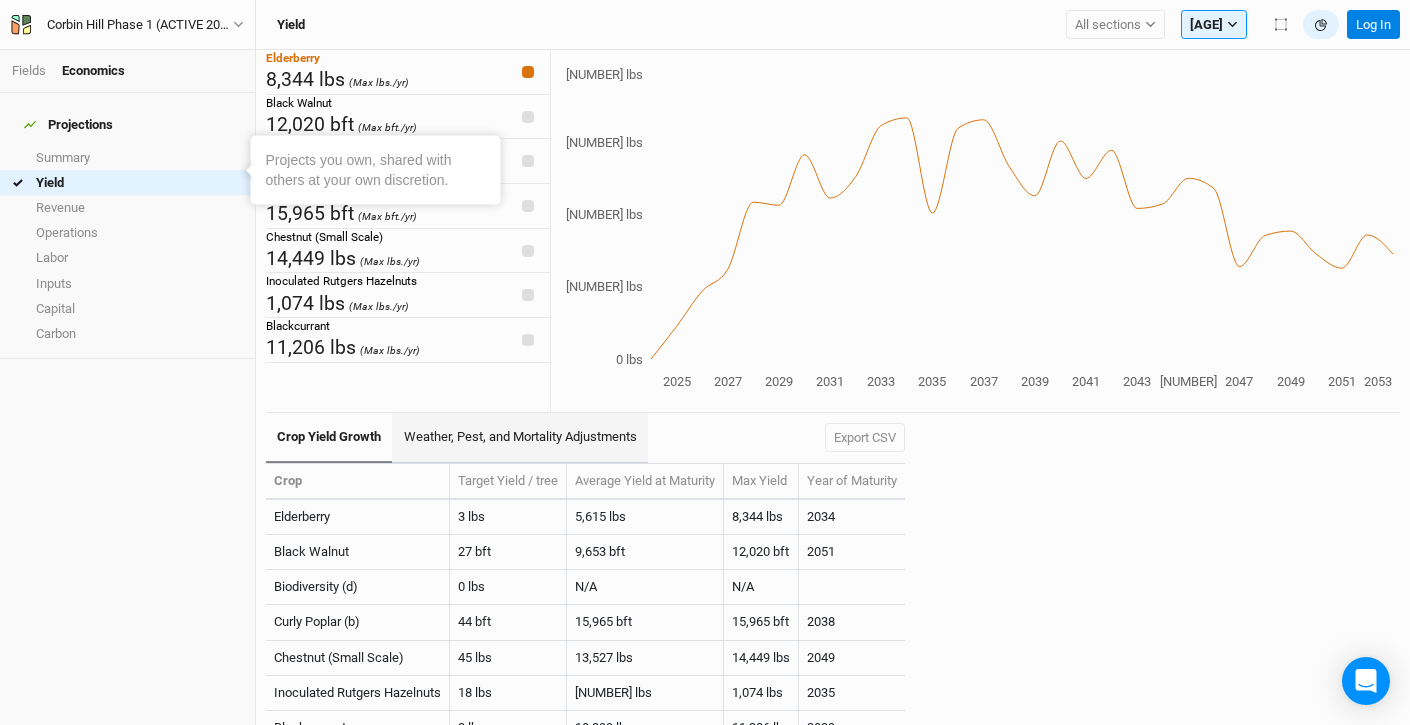 click on "Weather, Pest, and Mortality Adjustments" at bounding box center (519, 438) 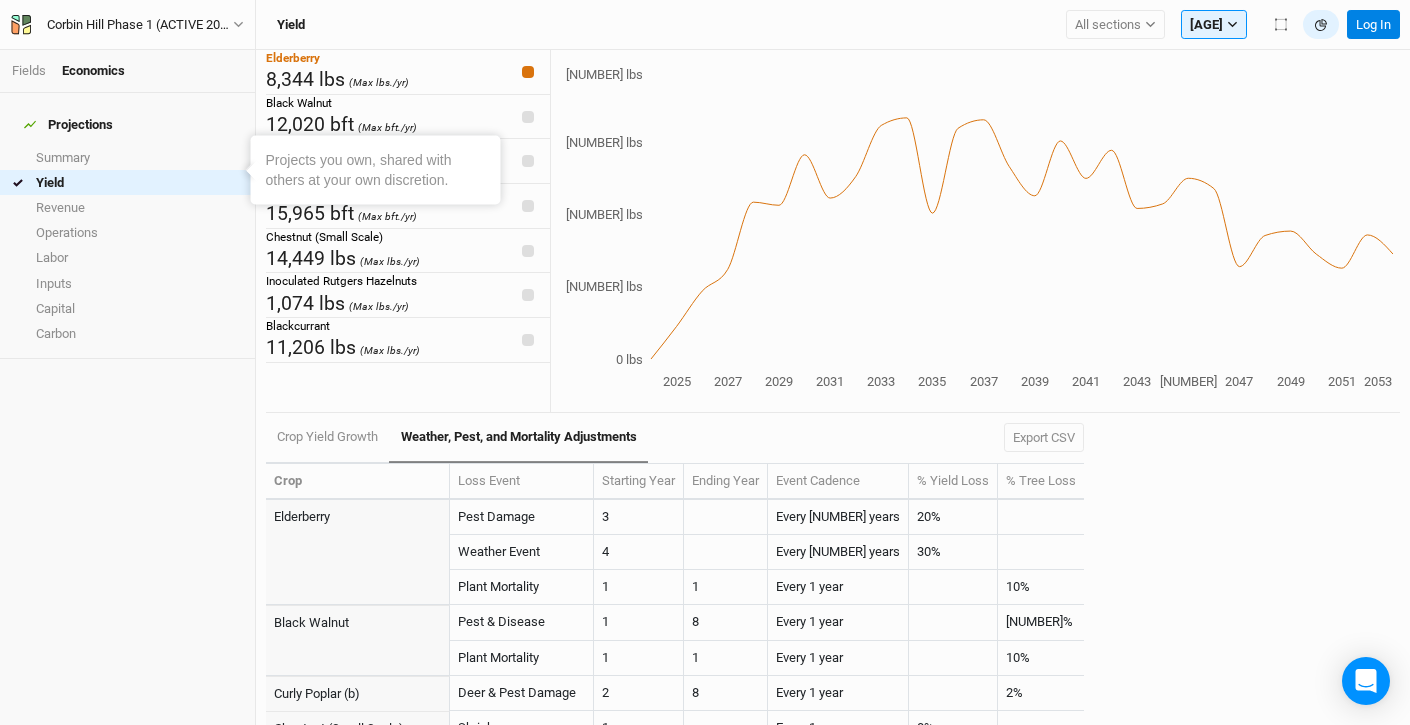 drag, startPoint x: 1006, startPoint y: 444, endPoint x: 886, endPoint y: 449, distance: 120.10412 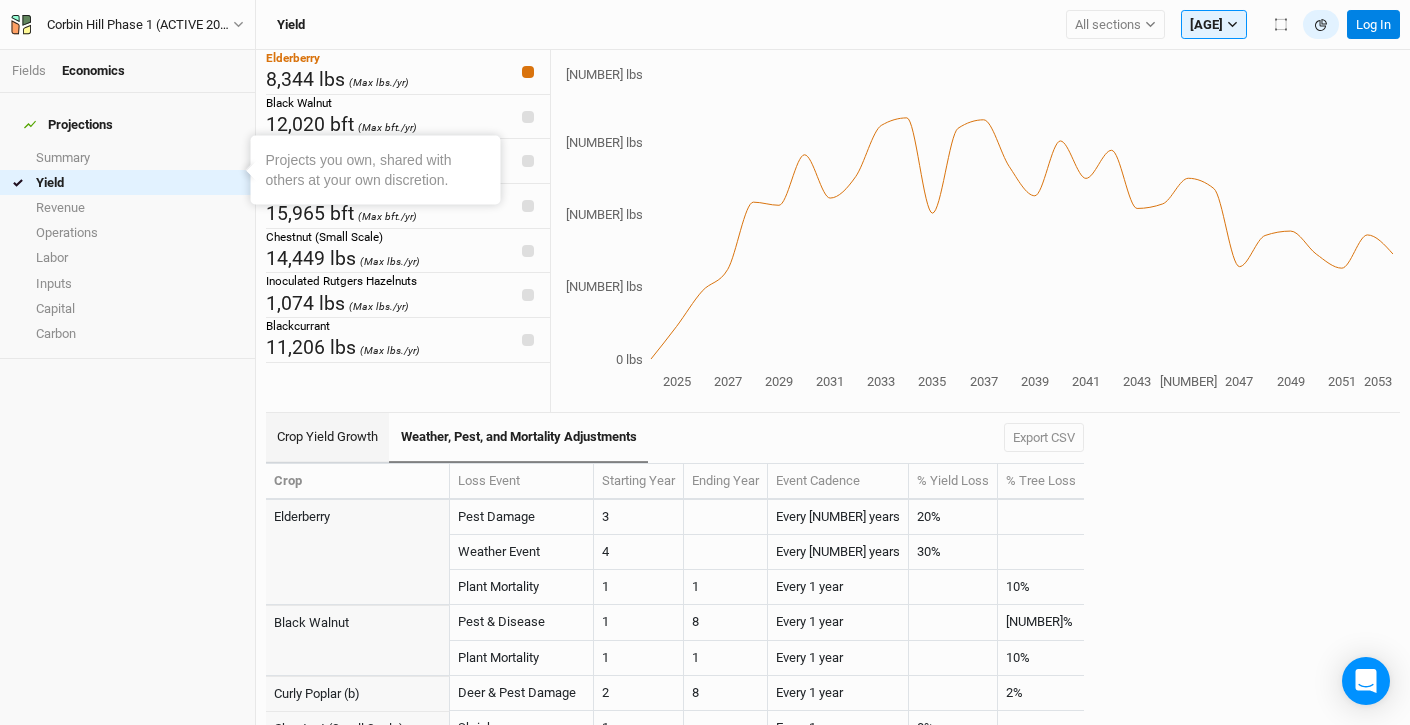 click on "Crop Yield Growth" at bounding box center (327, 438) 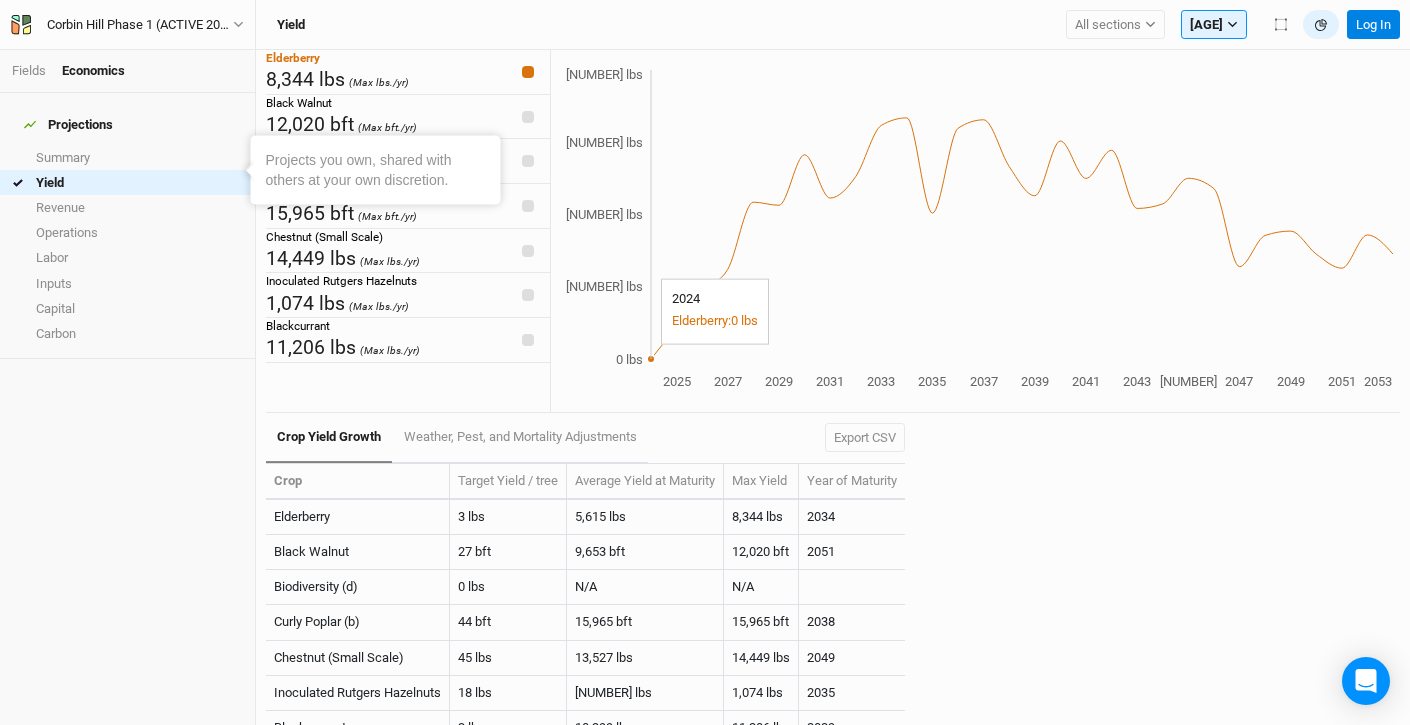 click on "[YEAR] [YEAR] [YEAR] [YEAR] [YEAR] [YEAR] [YEAR] [YEAR] [YEAR] [YEAR] [YEAR] [YEAR] [YEAR] [YEAR] 0 lbs 2,500 lbs 5,000 lbs 7,500 lbs 10,000 lbs" 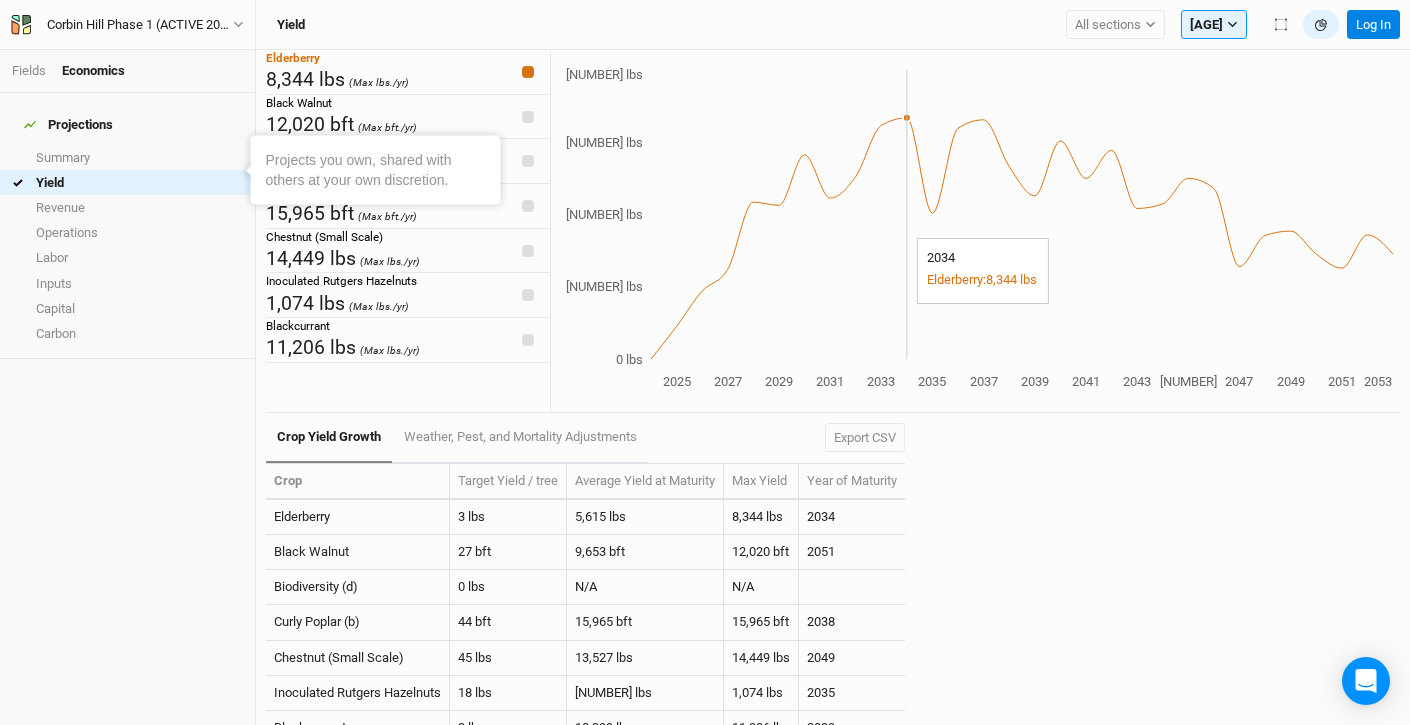 click on "[YEAR] [YEAR] [YEAR] [YEAR] [YEAR] [YEAR] [YEAR] [YEAR] [YEAR] [YEAR] [YEAR] [YEAR] [YEAR] [YEAR] 0 lbs 2,500 lbs 5,000 lbs 7,500 lbs 10,000 lbs" 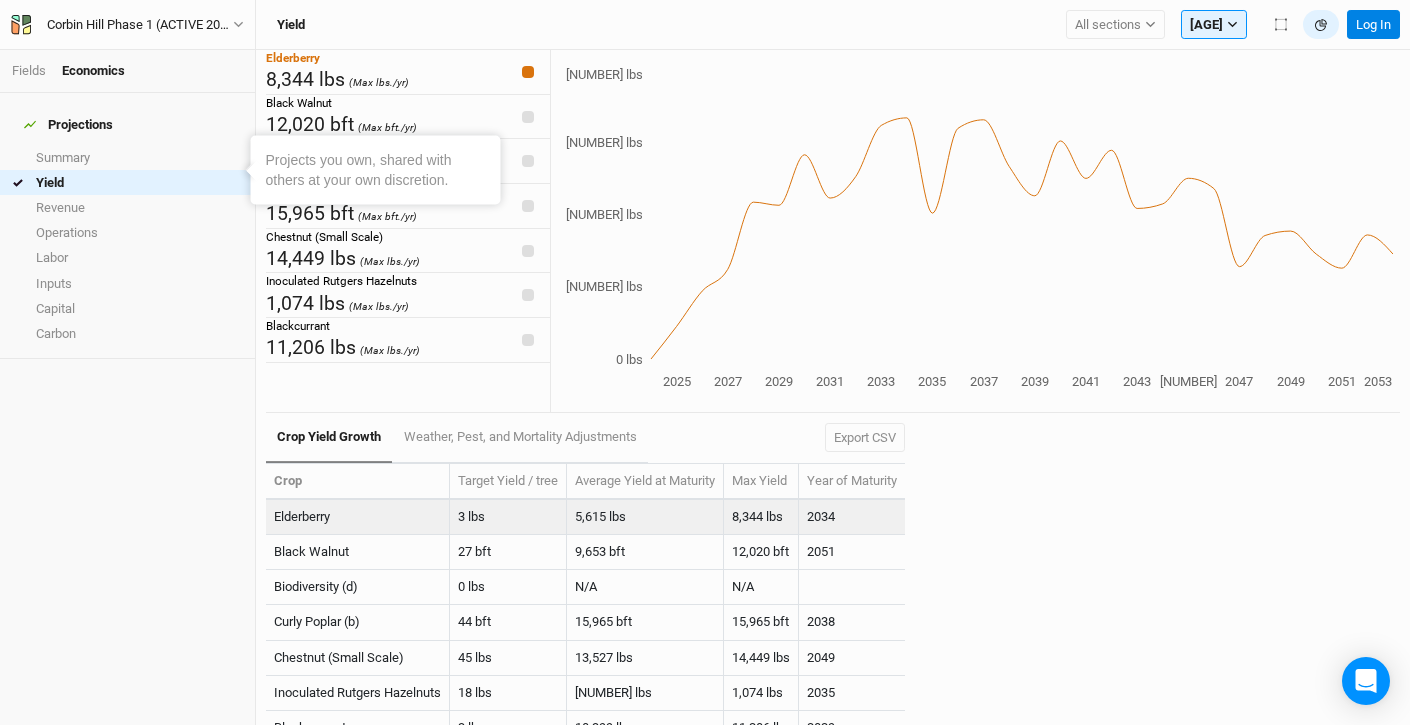 click on "2034" at bounding box center [852, 517] 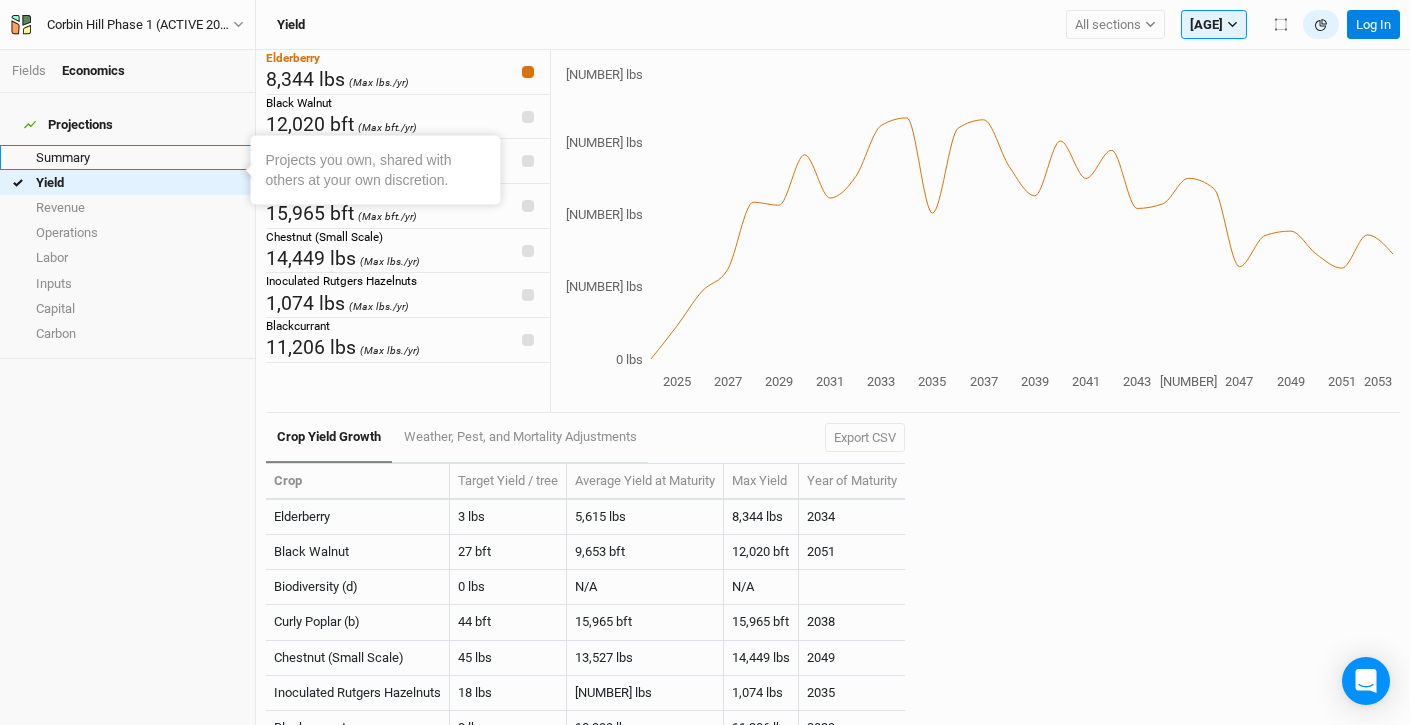 click on "Summary" at bounding box center [127, 157] 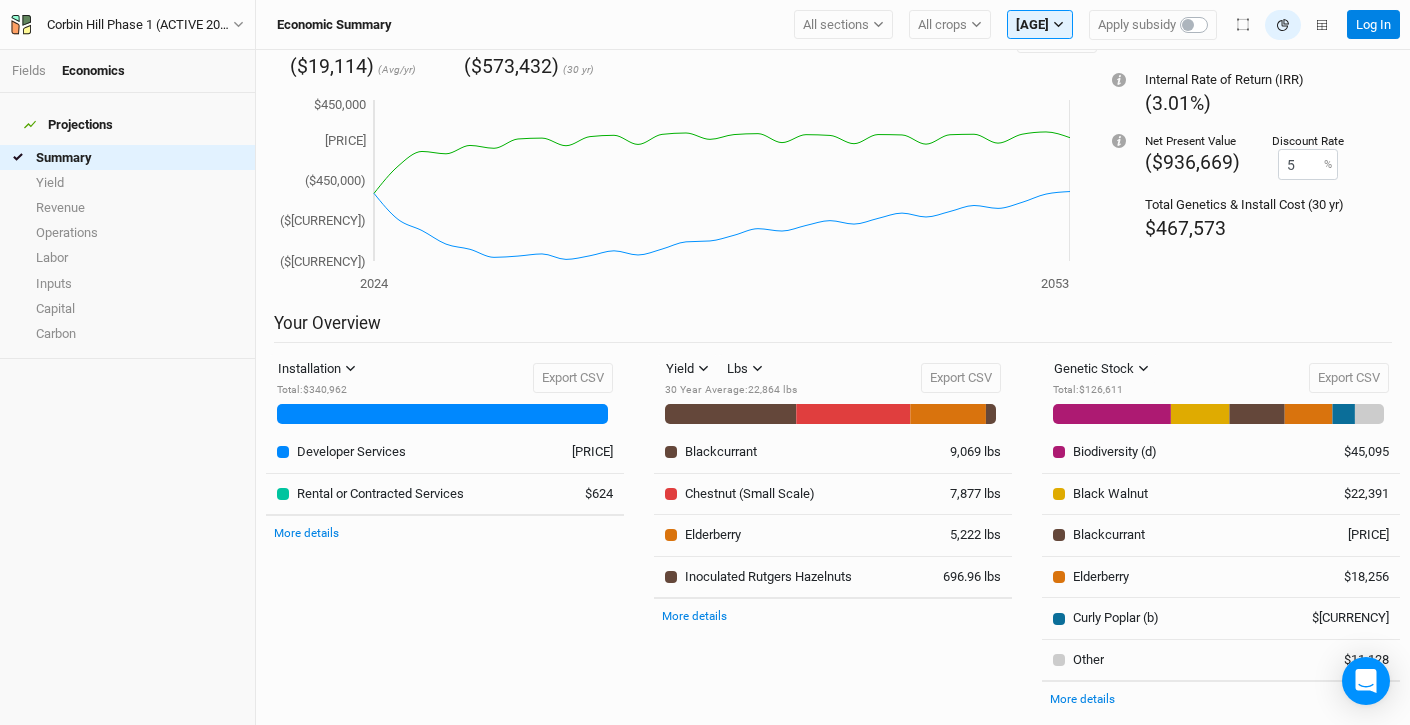 scroll, scrollTop: 111, scrollLeft: 0, axis: vertical 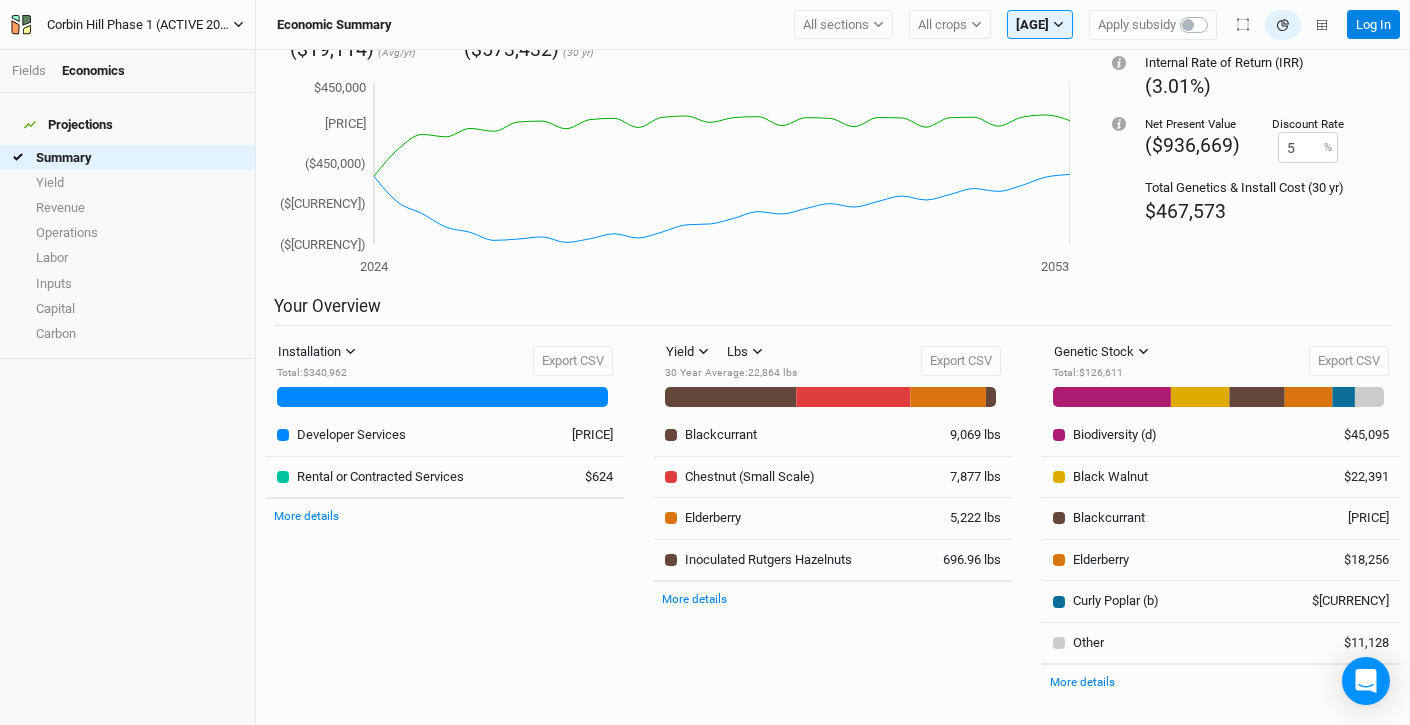 click on "Corbin Hill Phase 1 (ACTIVE 2024)" at bounding box center (140, 25) 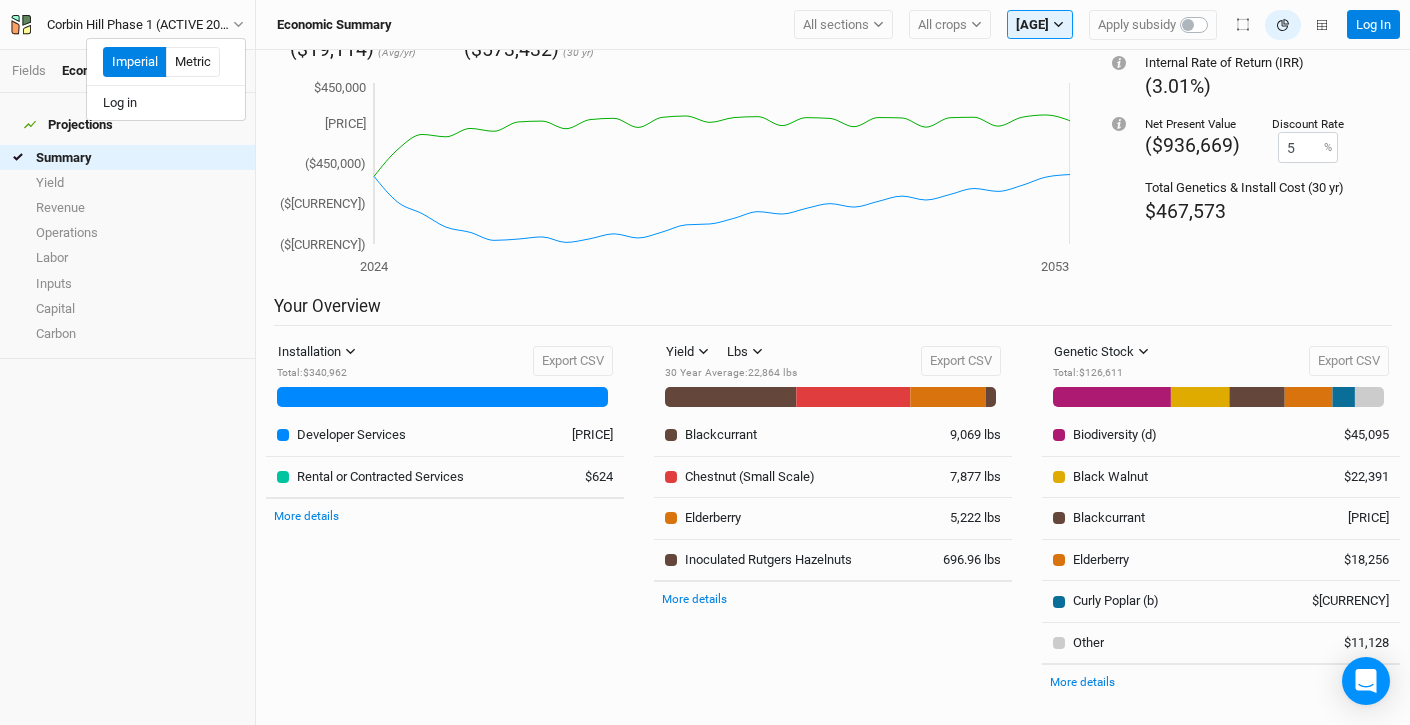 click on "Economic Summary All sections Filter by section group EAP Application Spring [YEAR] Contracted Planting Show all sections All crops Filter by crop Elderberry Black Walnut Biodiversity (d) Curly Poplar (b) Chestnut (Small Scale) Inoculated Rutgers Hazelnuts Blackcurrant Show all crops [AGE] Cumulative [AGE] [AGE] [AGE] [AGE] [AGE] Apply subsidy Log In" at bounding box center (833, 25) 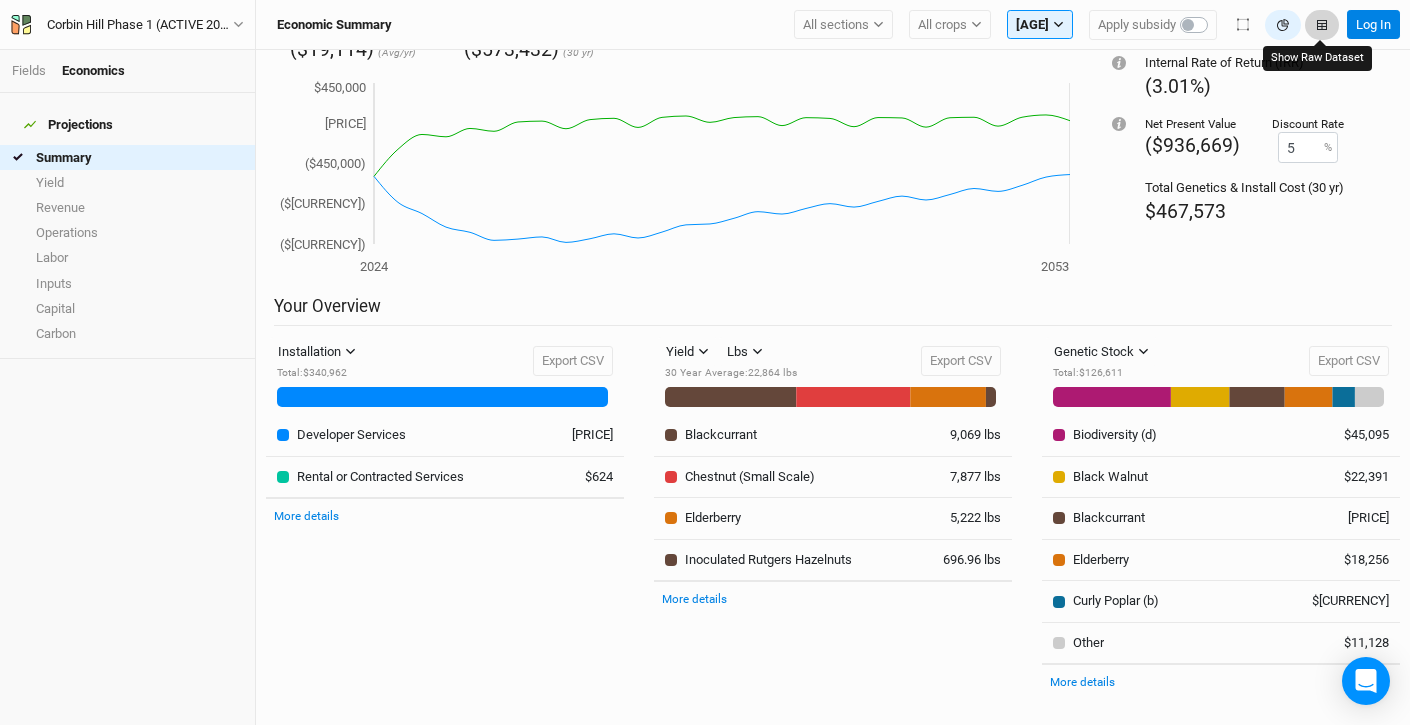 click 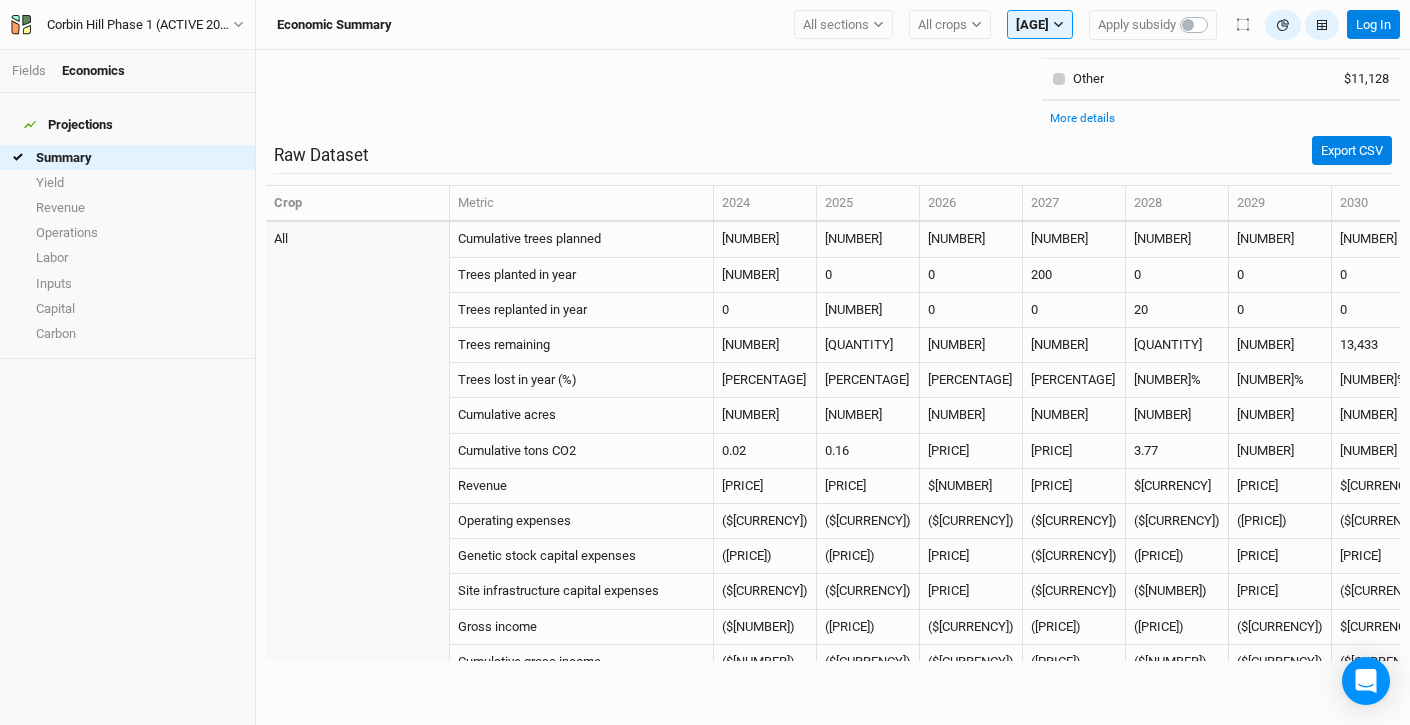 scroll, scrollTop: 686, scrollLeft: 0, axis: vertical 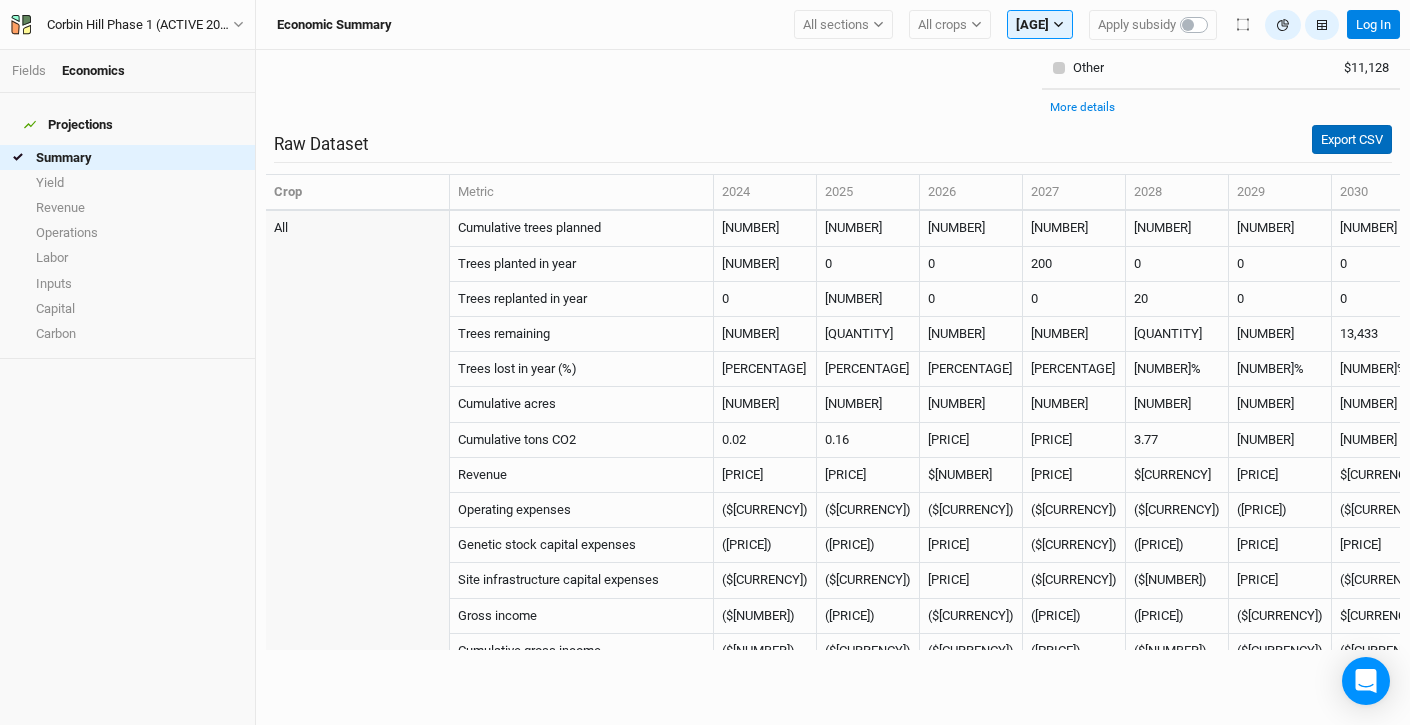 click on "Export CSV" at bounding box center (1352, 140) 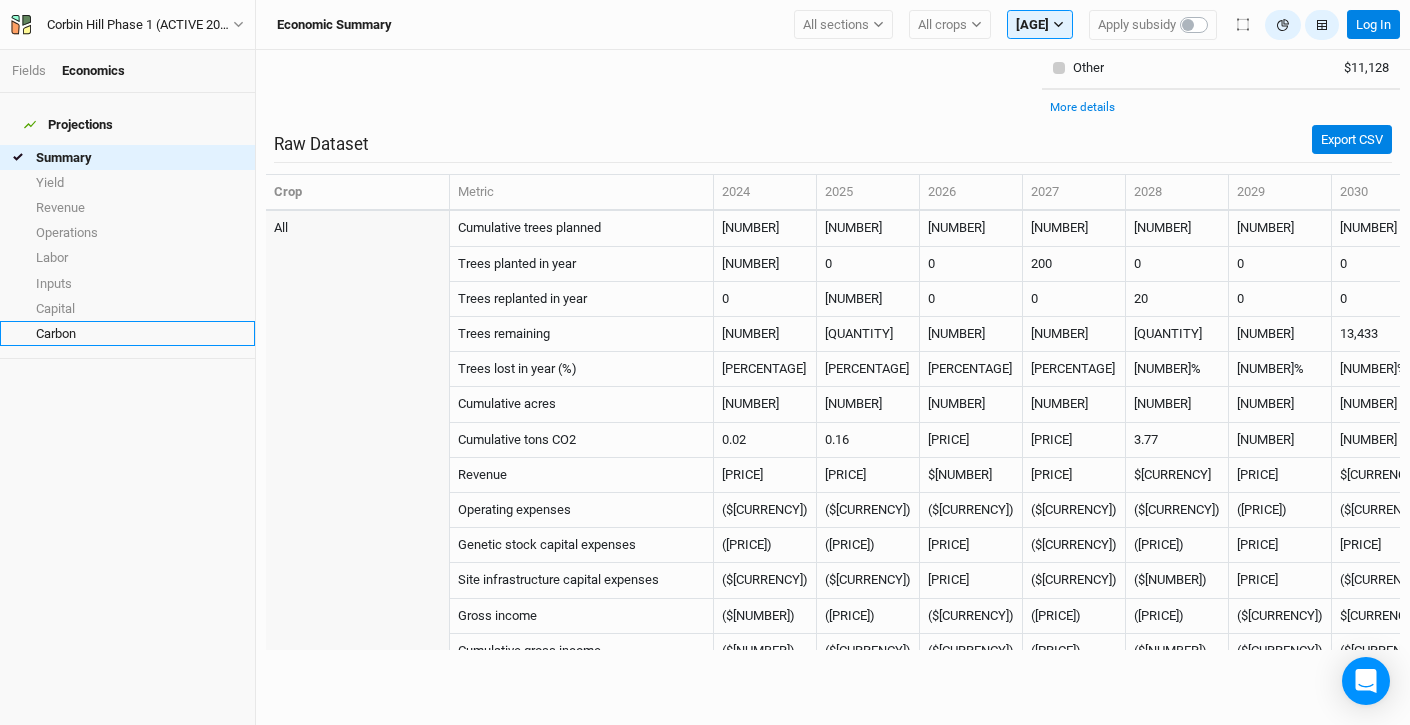 click on "Carbon" at bounding box center (127, 333) 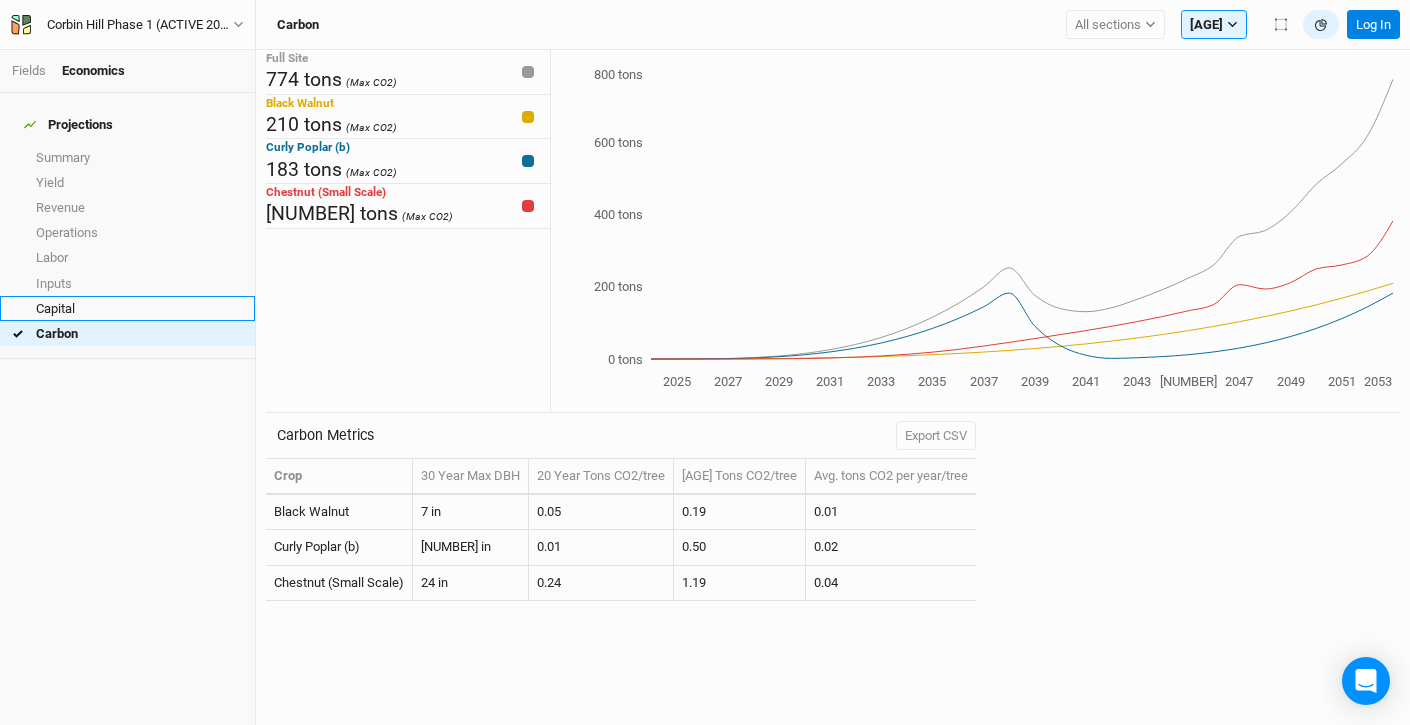 click on "Capital" at bounding box center (127, 308) 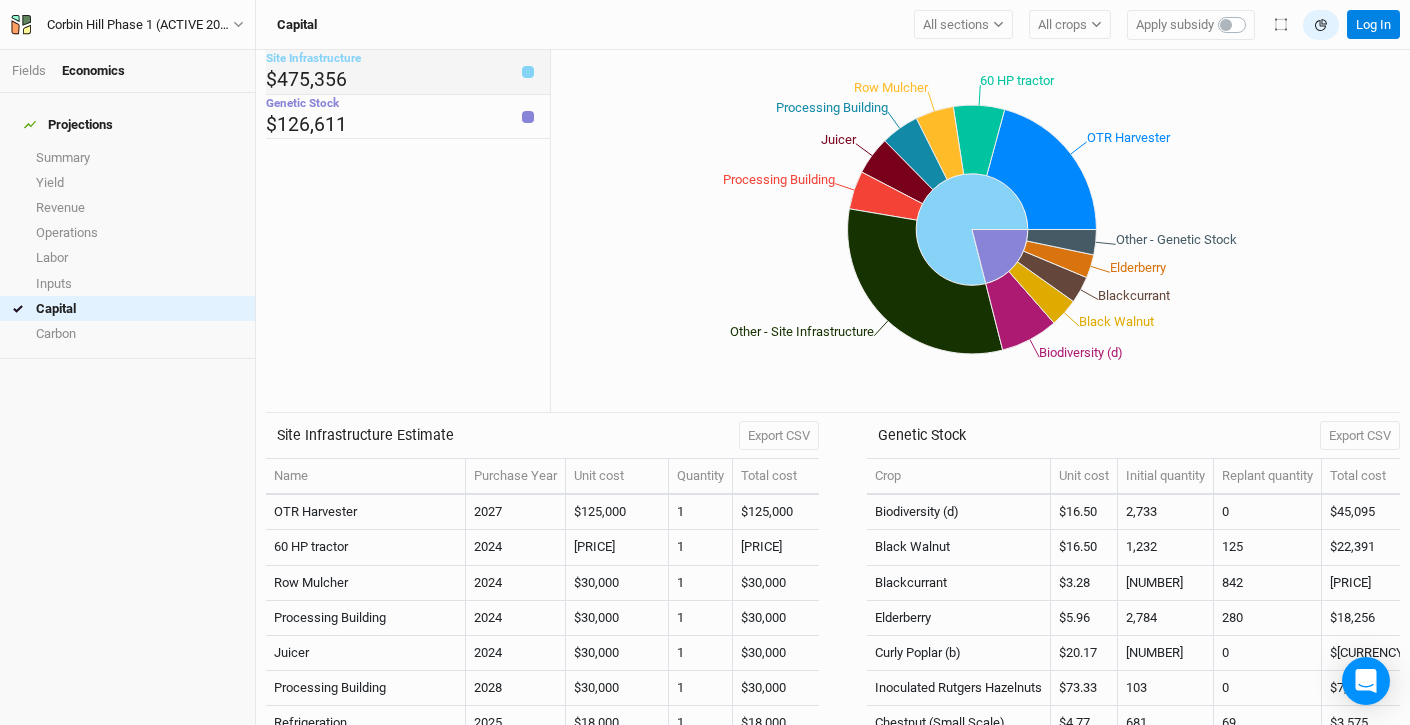 click on "$[CURRENCY]" at bounding box center (408, 72) 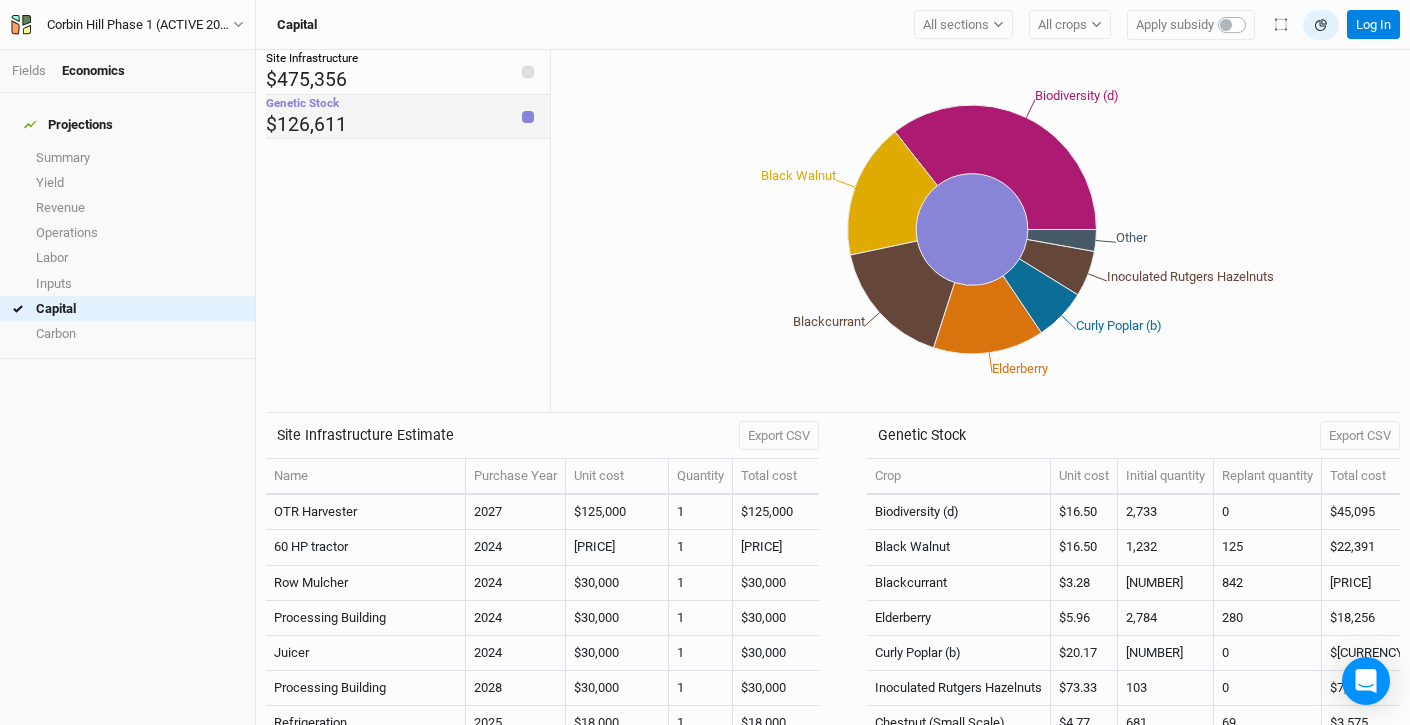 click on "Genetic Stock $[CURRENCY]" at bounding box center [408, 117] 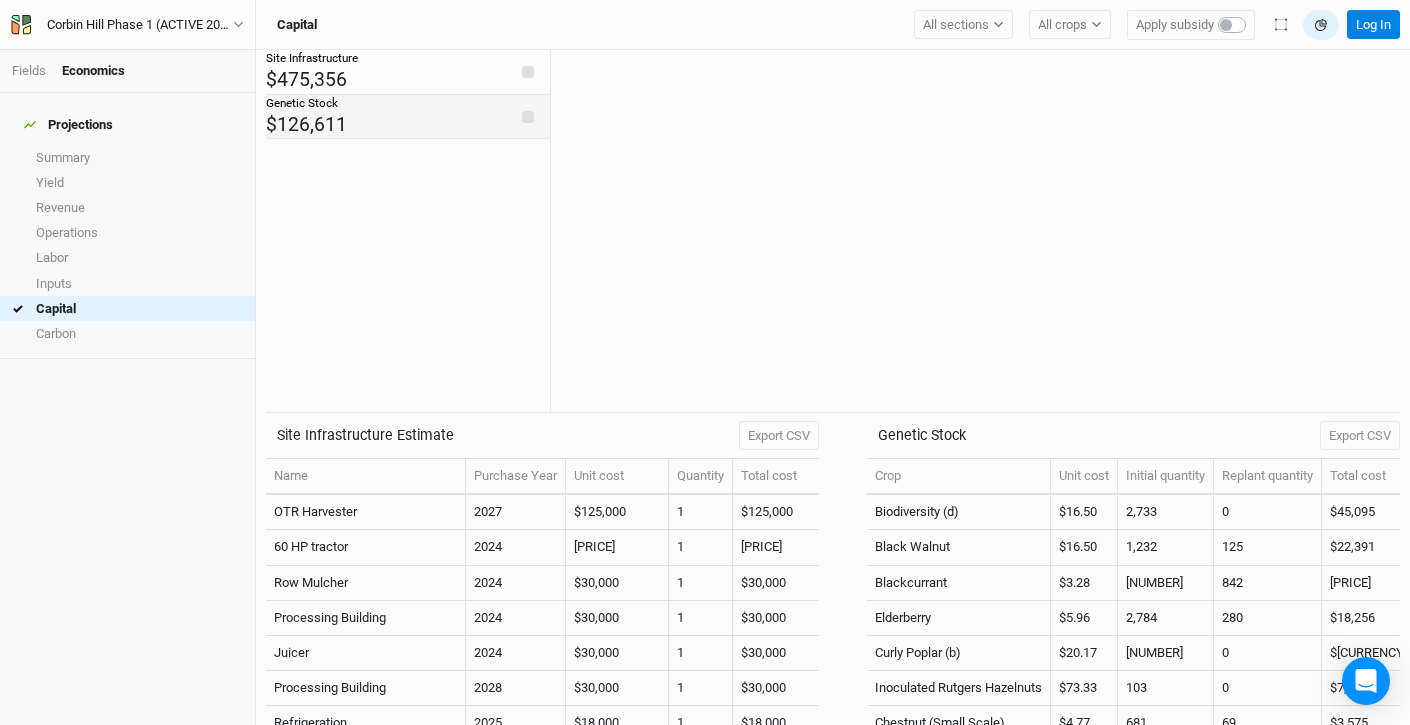 click on "Genetic Stock $[CURRENCY]" at bounding box center [408, 117] 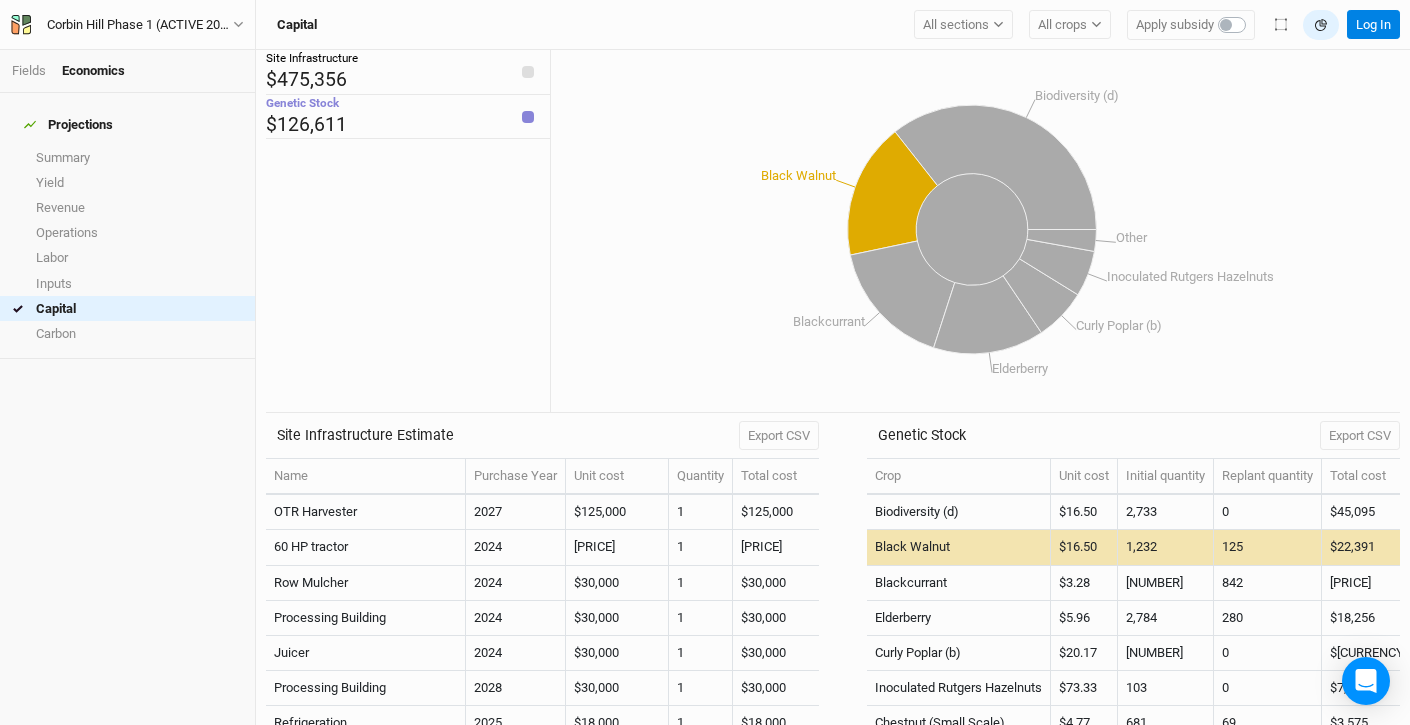 click 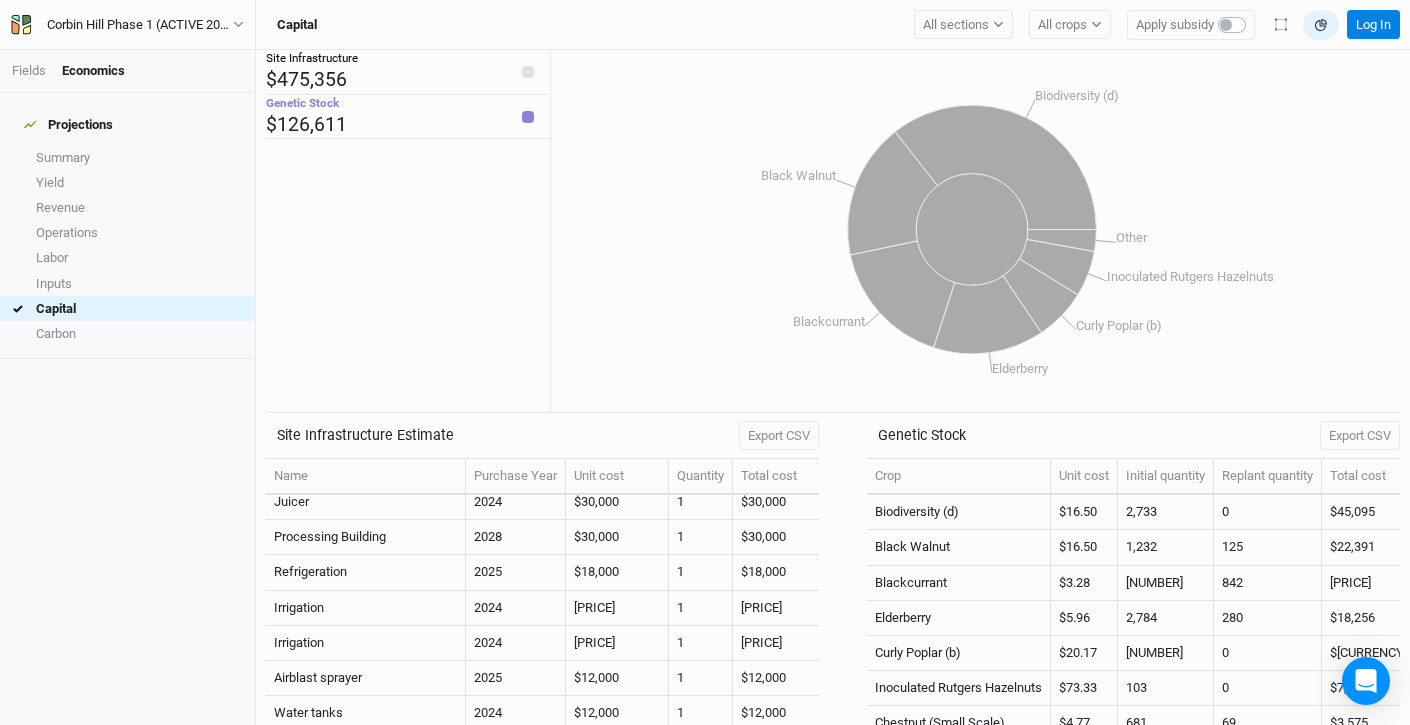 scroll, scrollTop: 165, scrollLeft: 0, axis: vertical 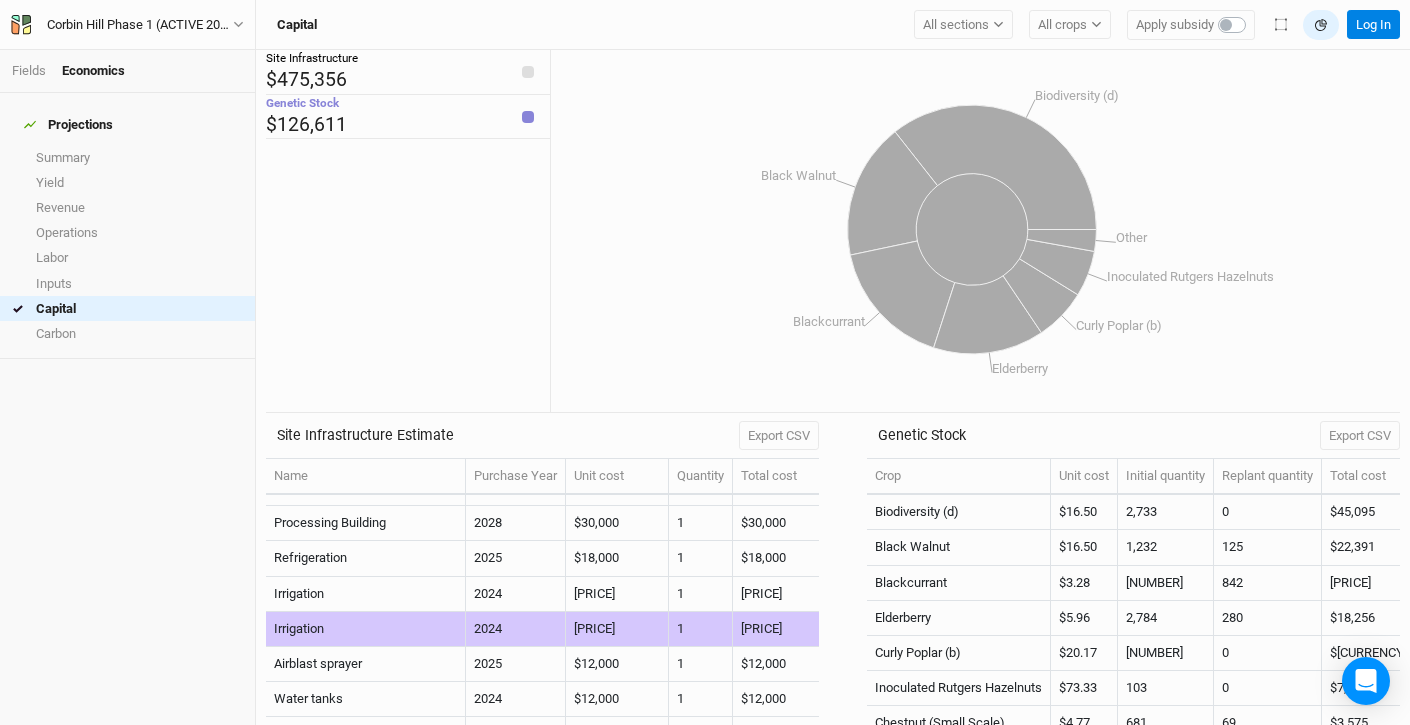 click on "[PRICE]" at bounding box center [617, 629] 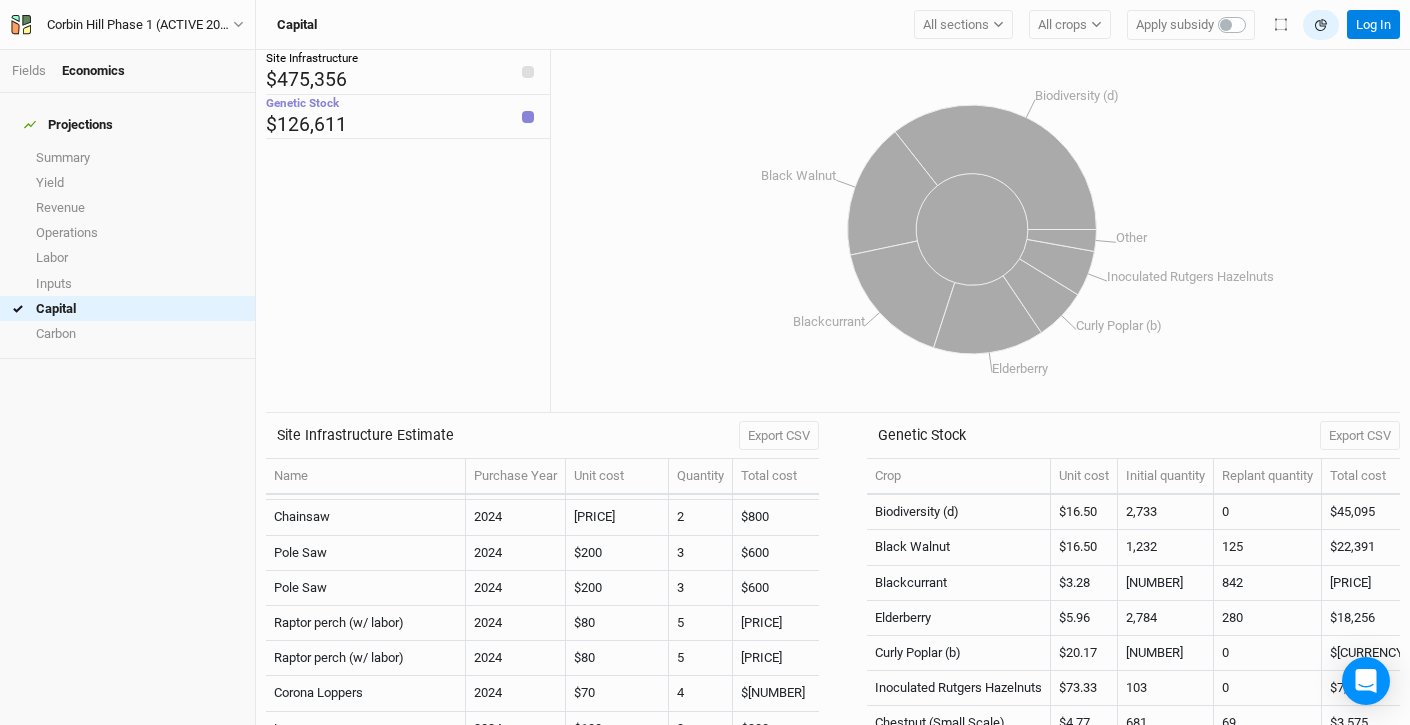 scroll, scrollTop: 1228, scrollLeft: 0, axis: vertical 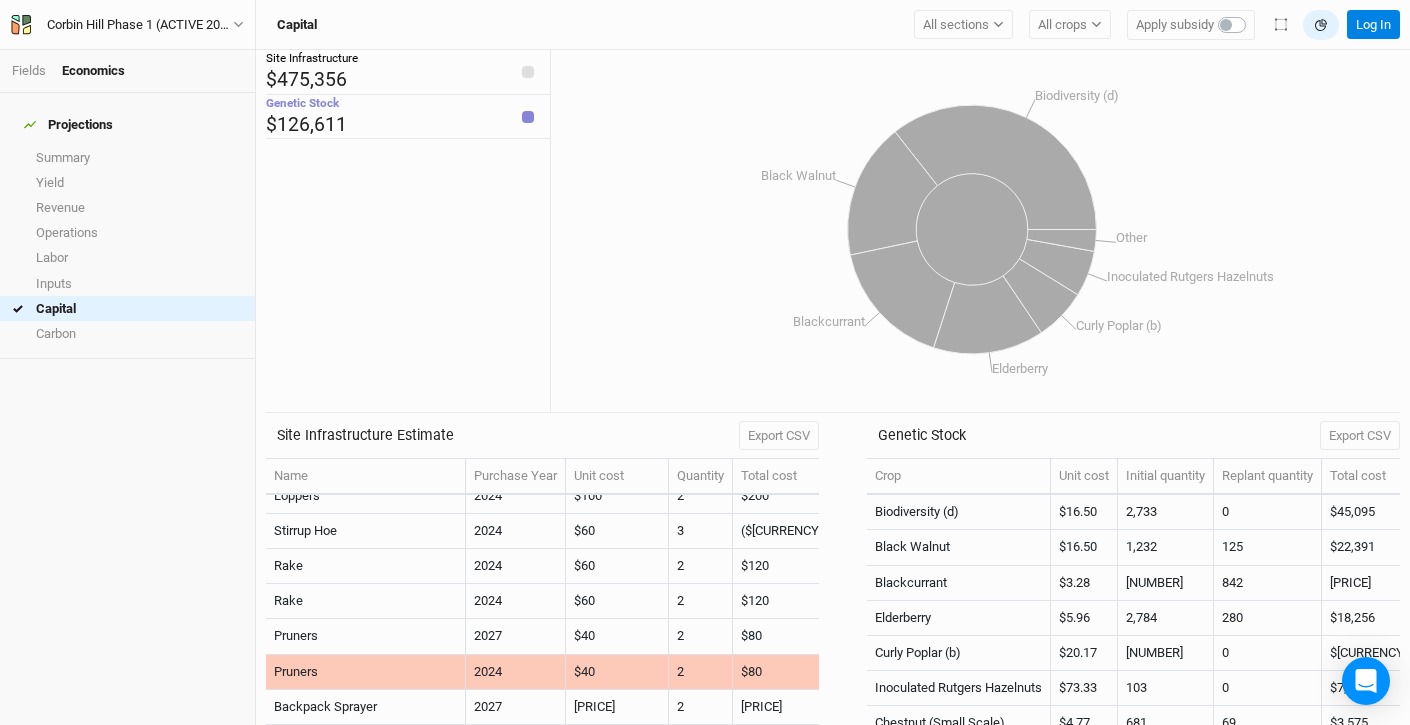 click on "$40" at bounding box center (617, 672) 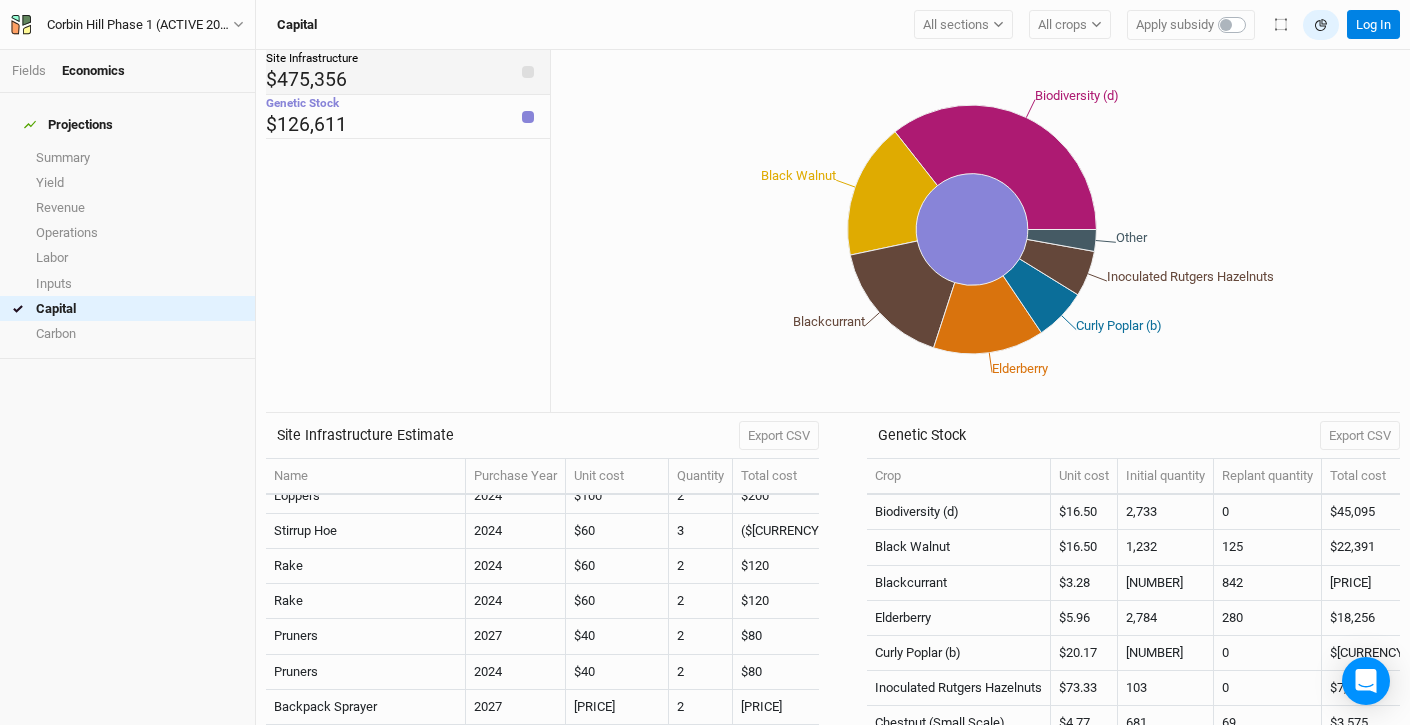 click on "$[CURRENCY]" at bounding box center (408, 72) 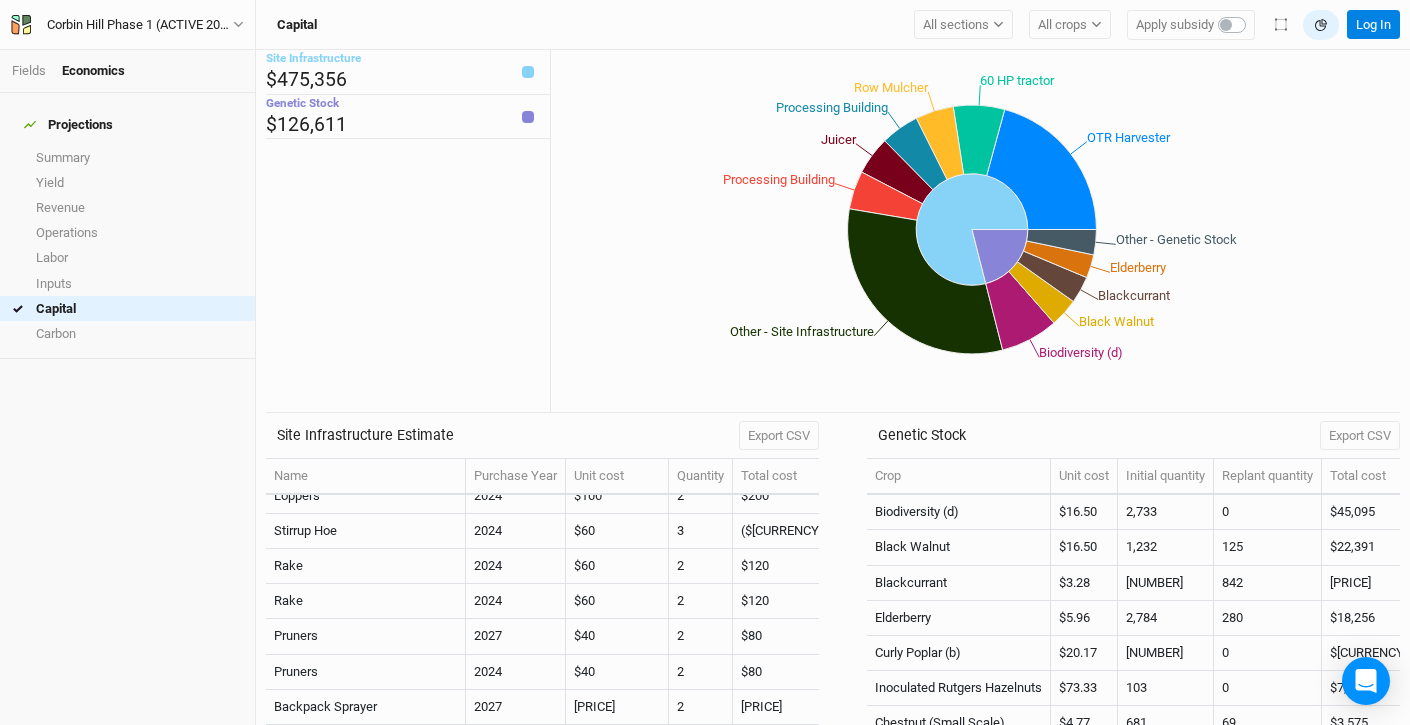 scroll, scrollTop: 104, scrollLeft: 0, axis: vertical 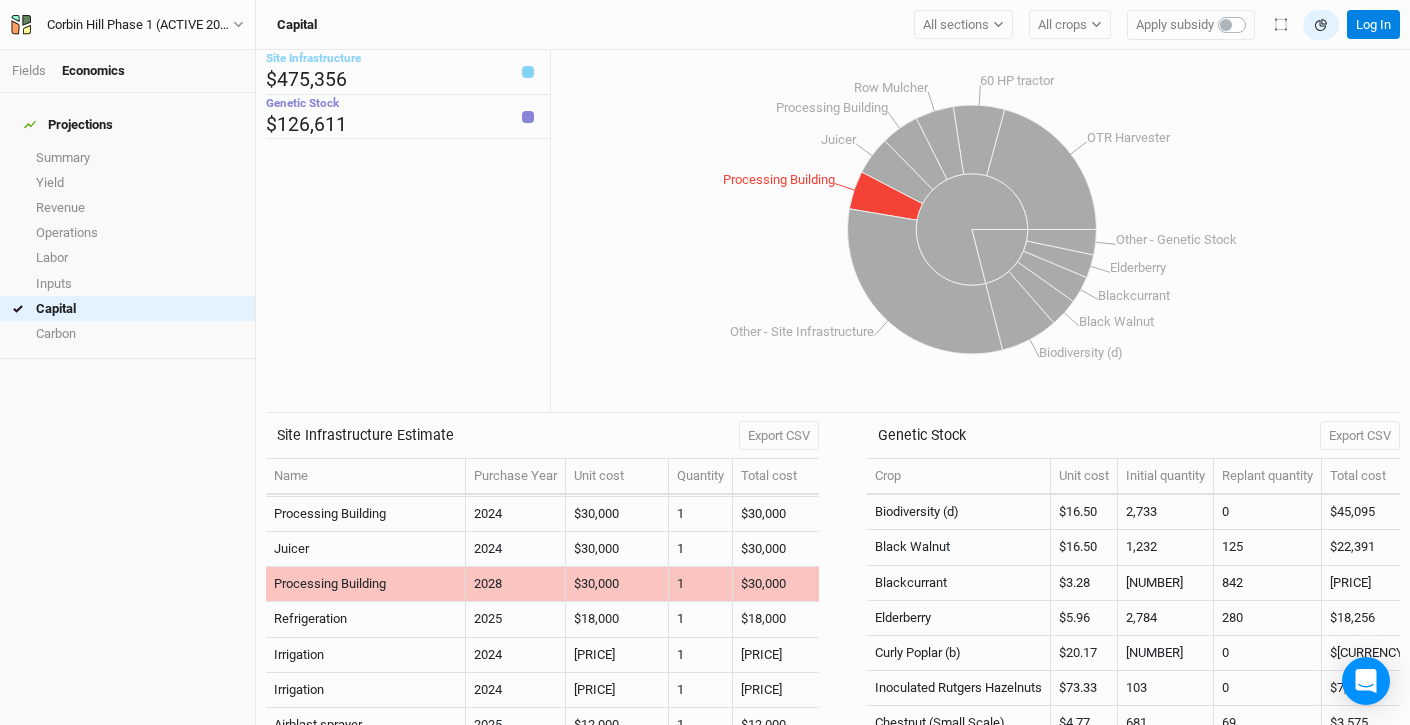 click 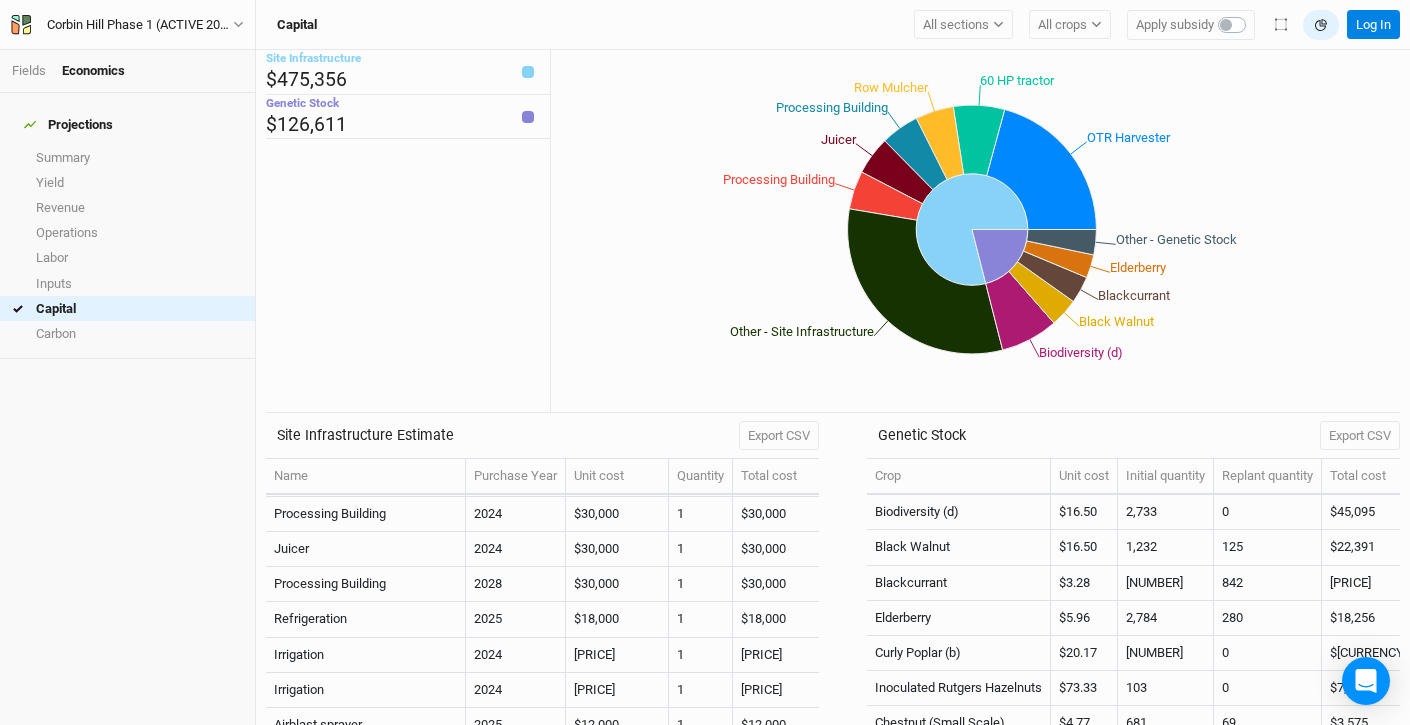scroll, scrollTop: 0, scrollLeft: 0, axis: both 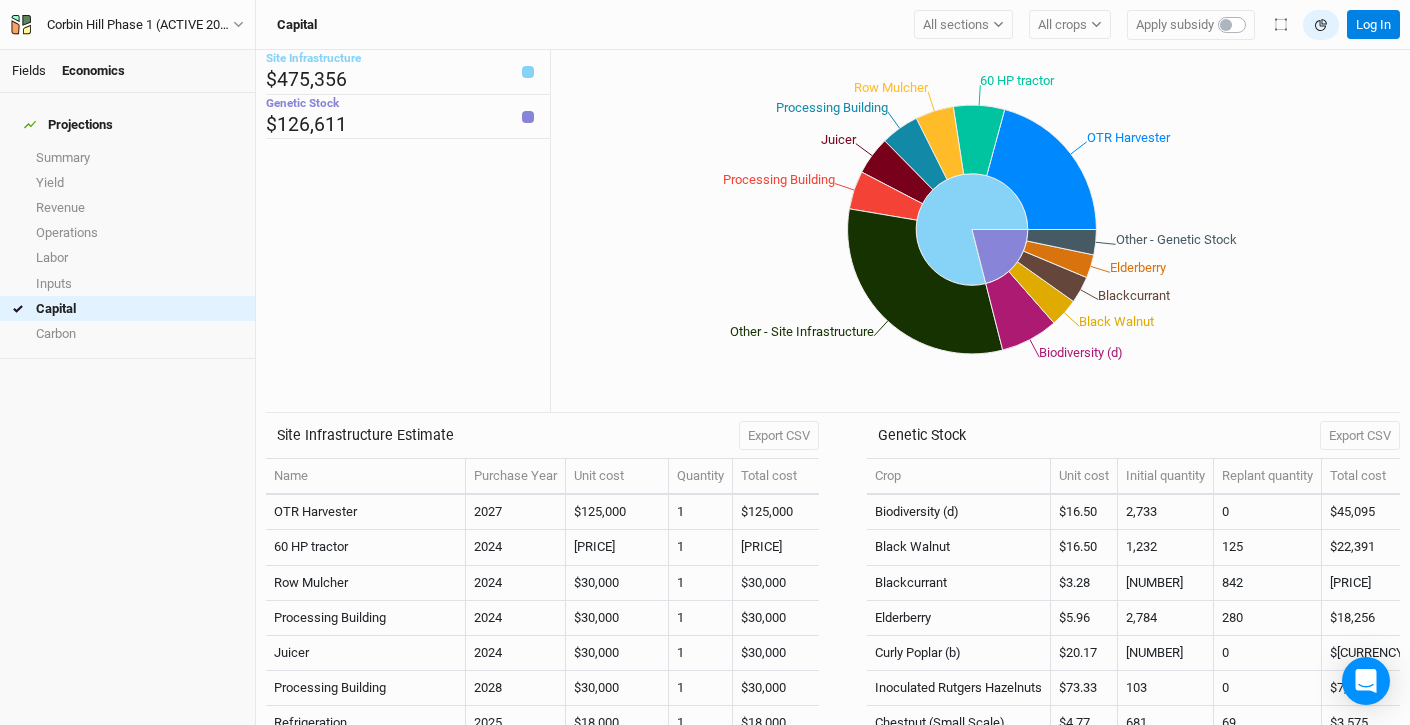 click on "Fields" at bounding box center [29, 70] 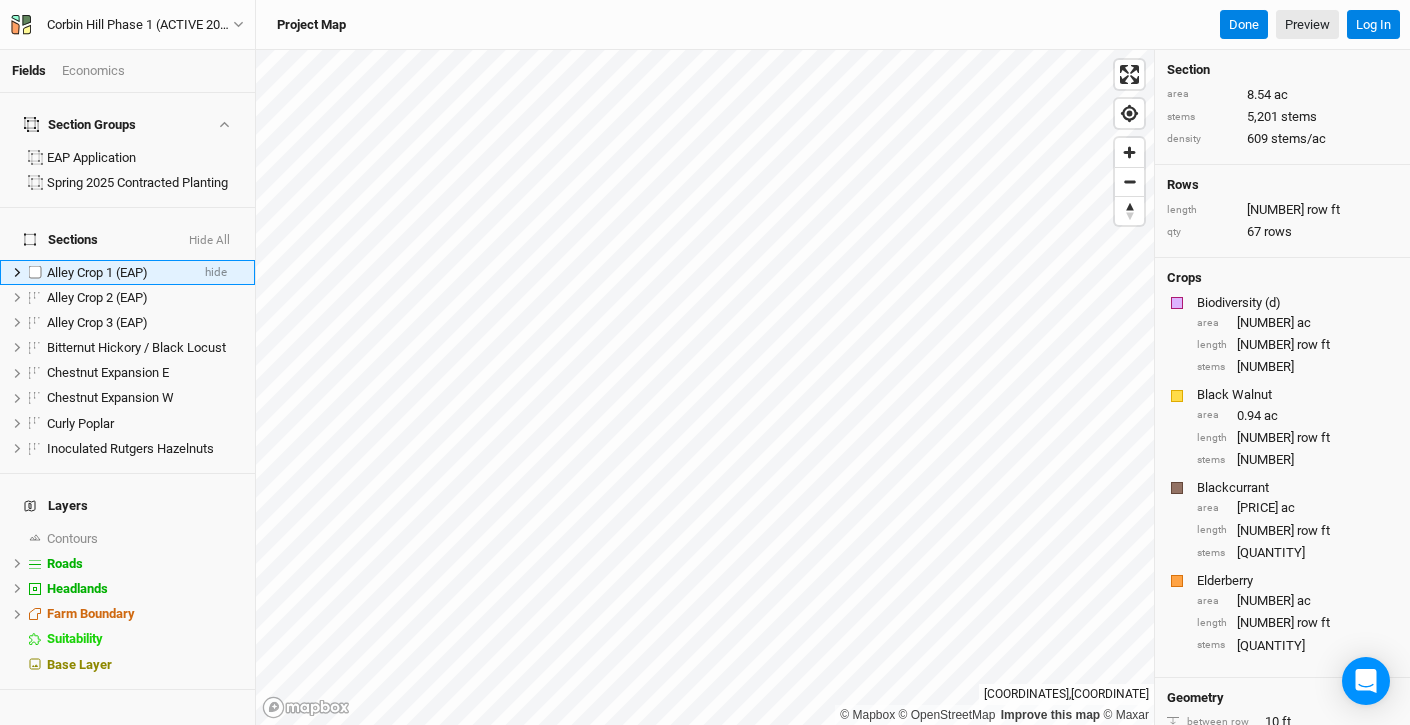 click 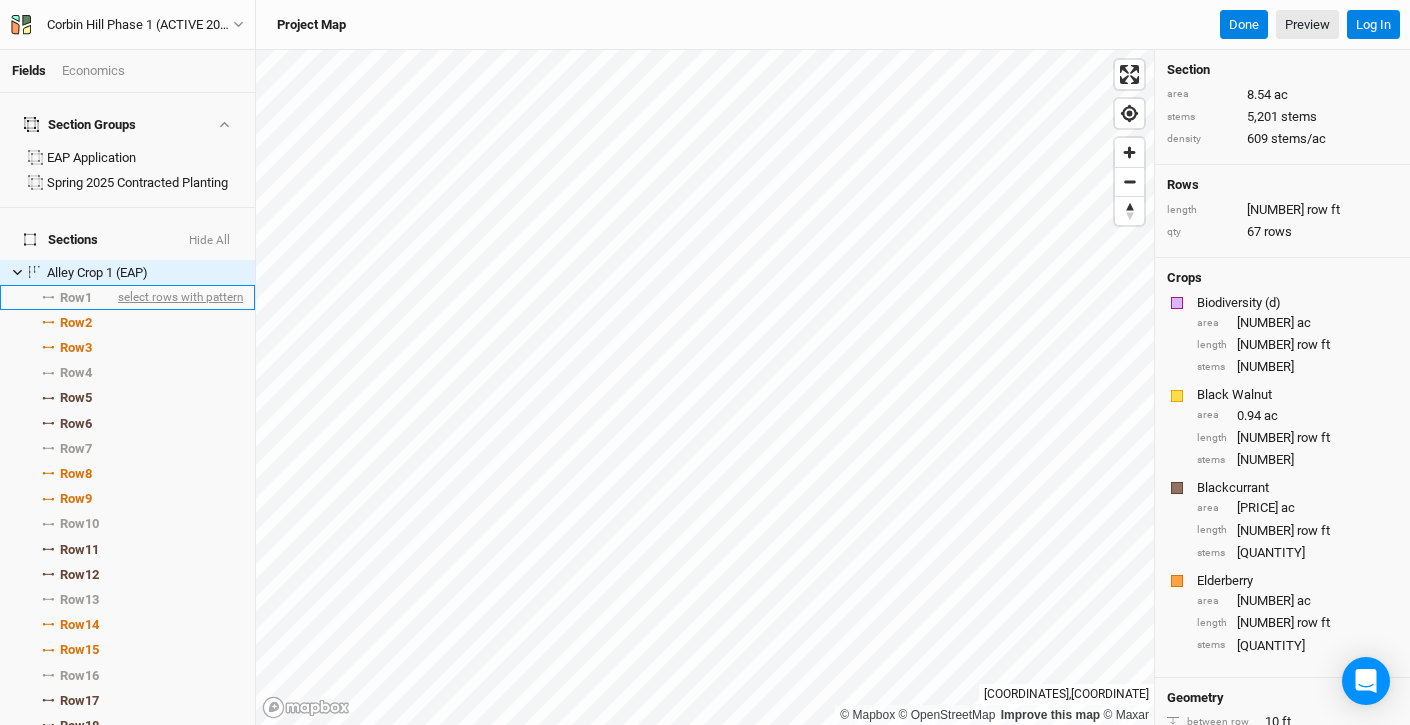click on "select rows with pattern" at bounding box center [178, 297] 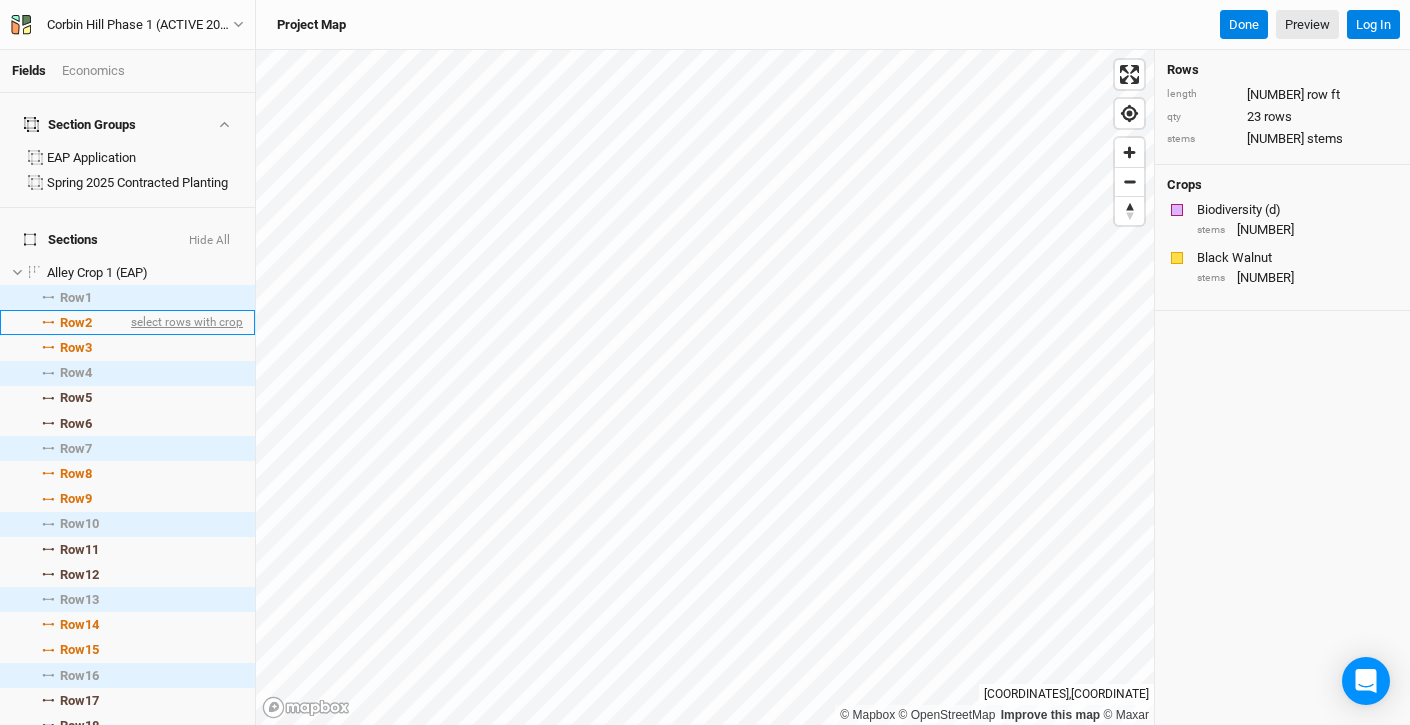 click on "select rows with crop" at bounding box center [185, 322] 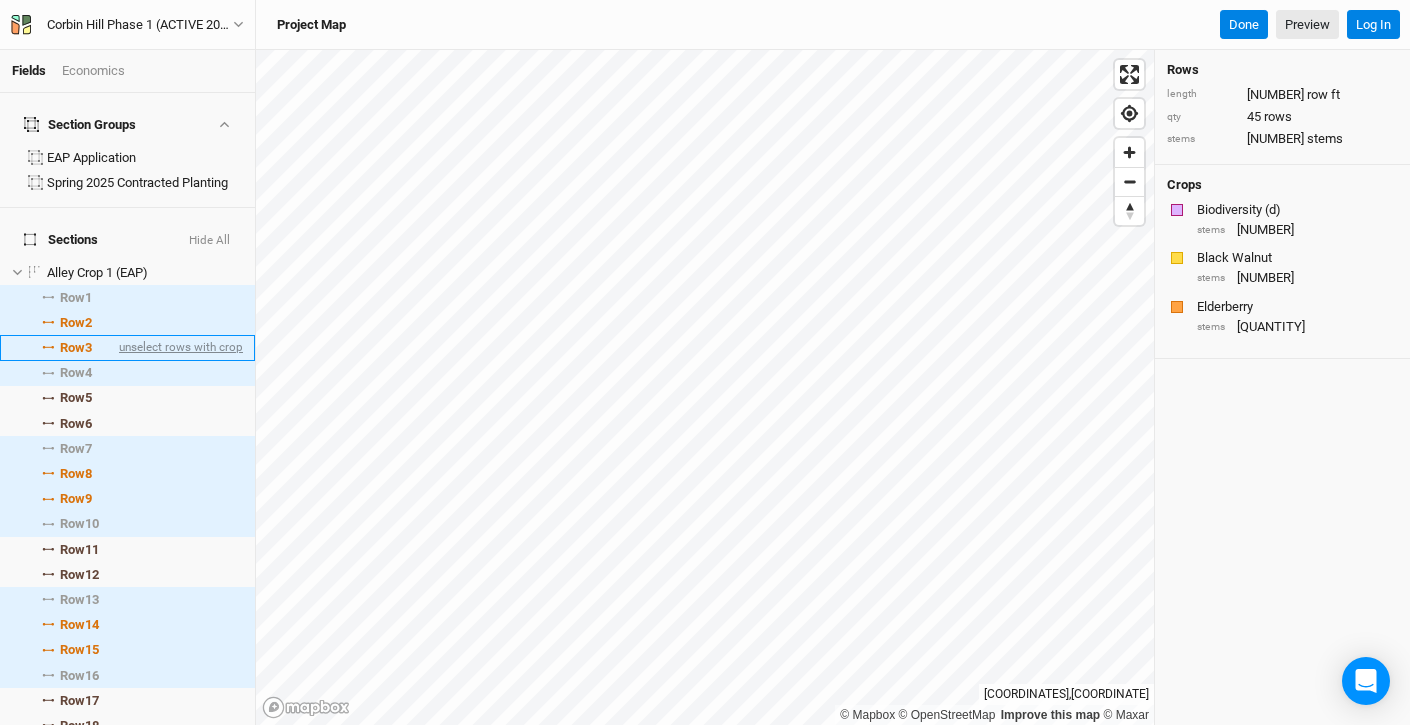 click on "unselect rows with crop" at bounding box center (179, 347) 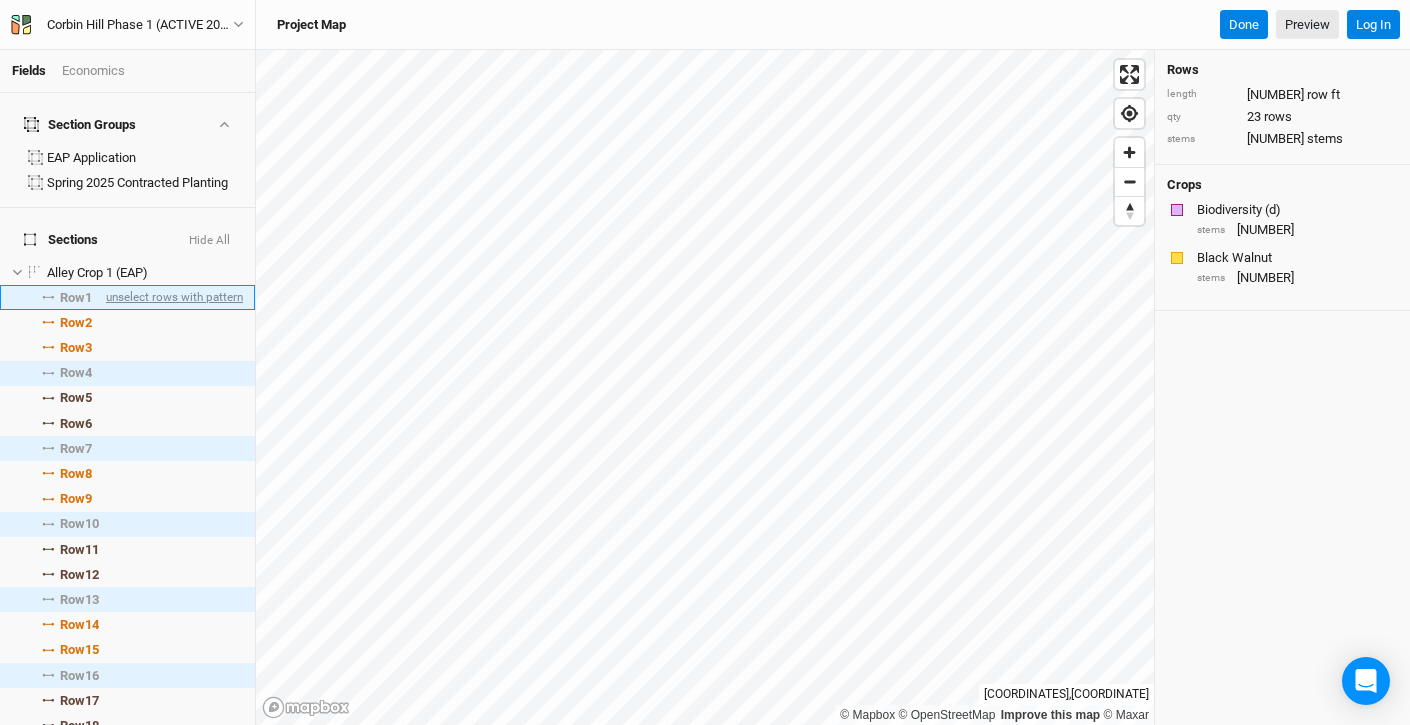 click on "unselect rows with pattern" at bounding box center (172, 297) 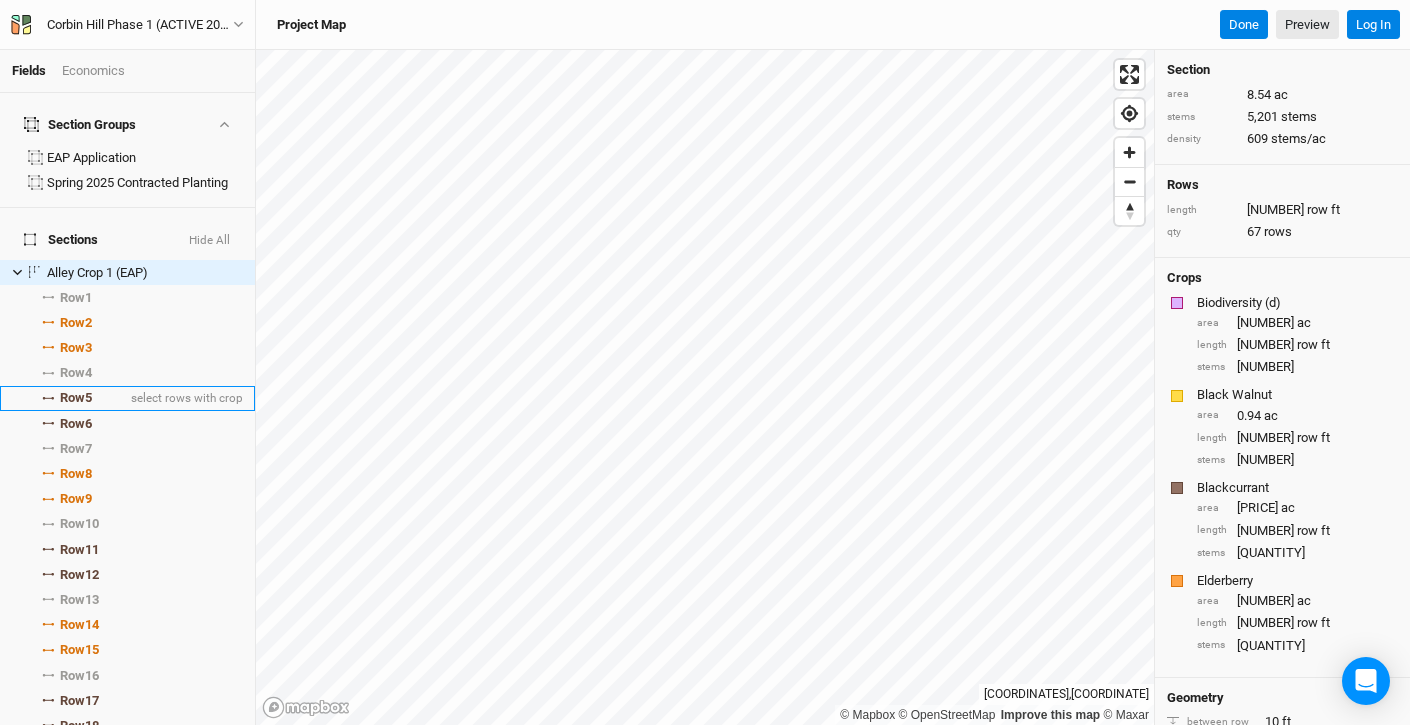 click on "Row  5" at bounding box center (76, 398) 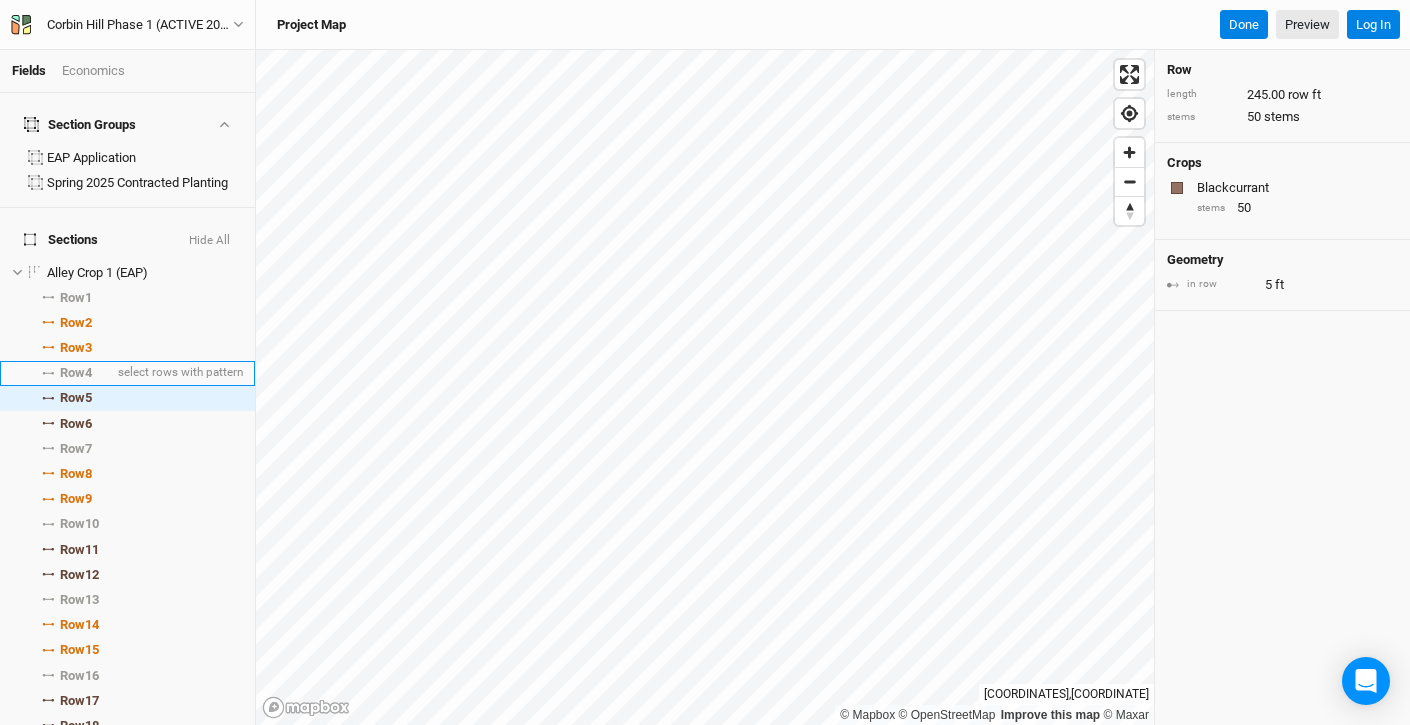 click on "Row  4" at bounding box center [76, 373] 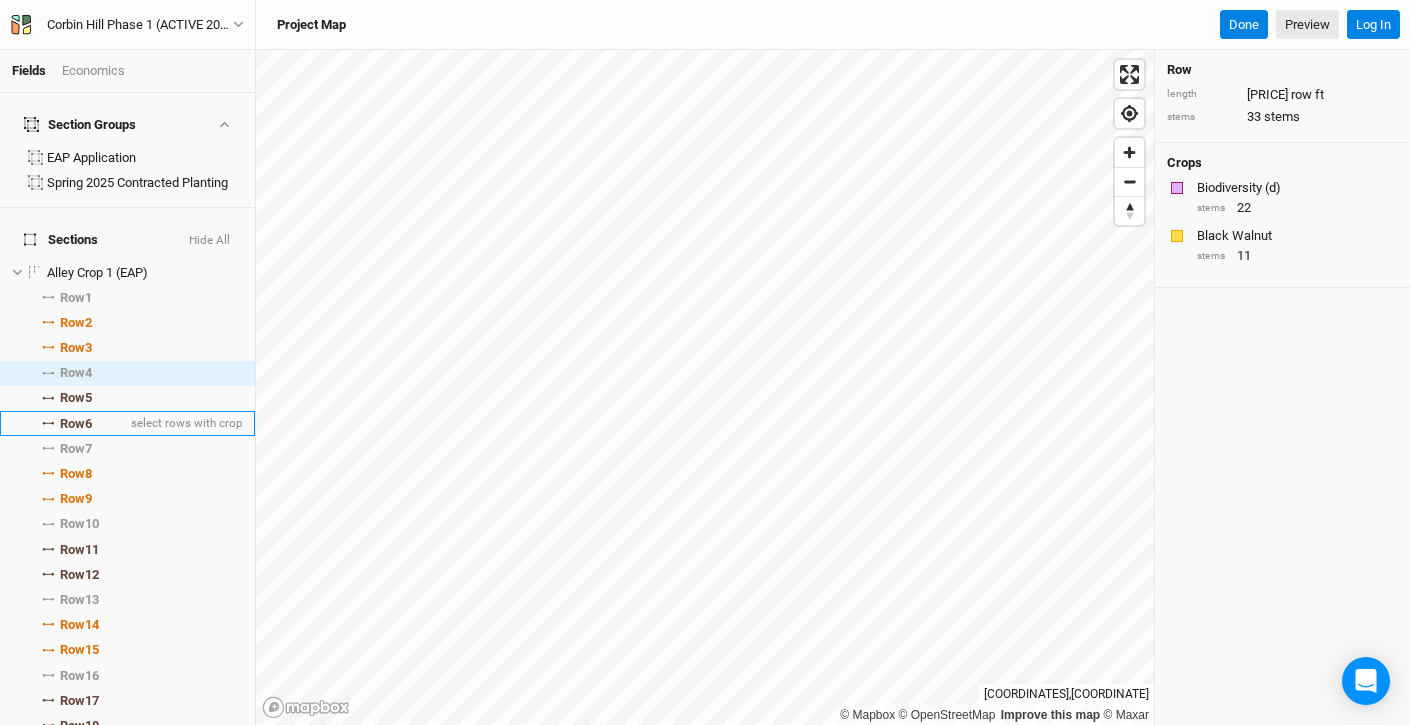 click on "Row 6 select rows with crop" at bounding box center (127, 423) 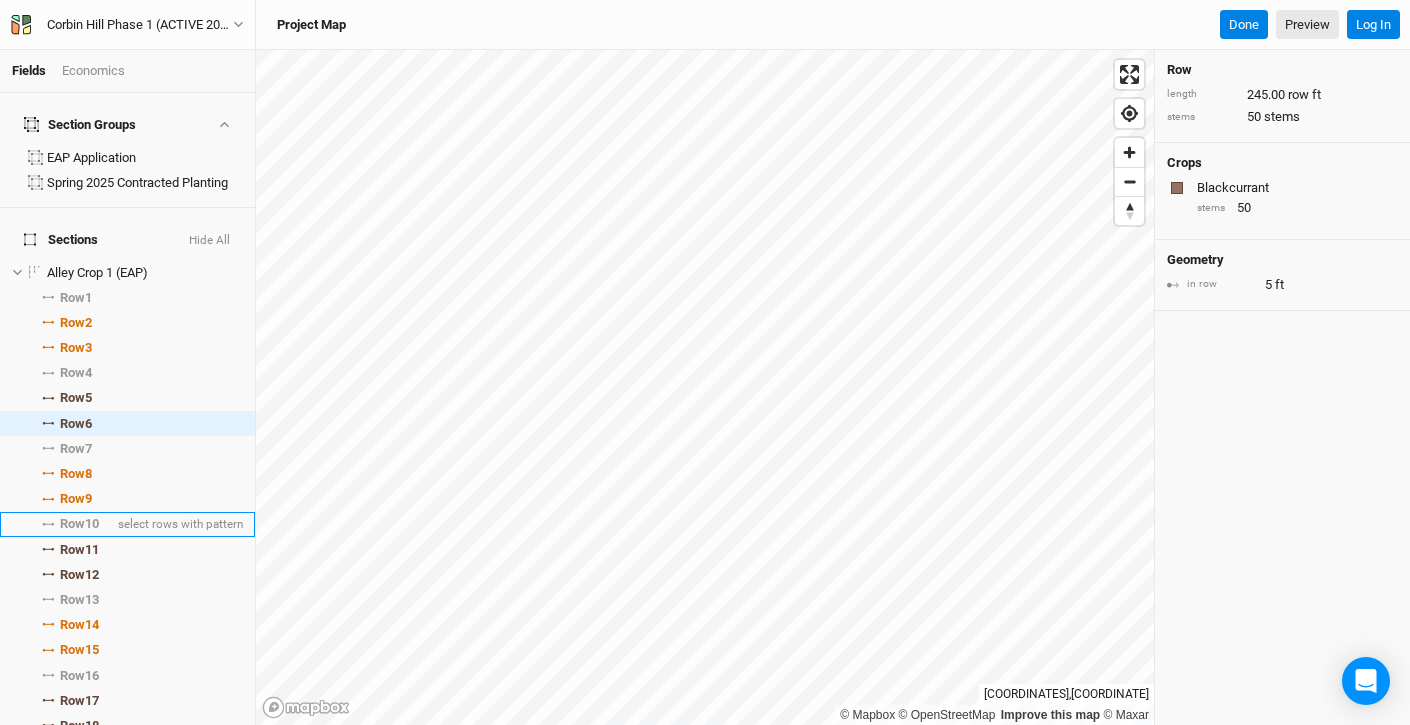 click on "Row  [NUMBER]" at bounding box center (79, 524) 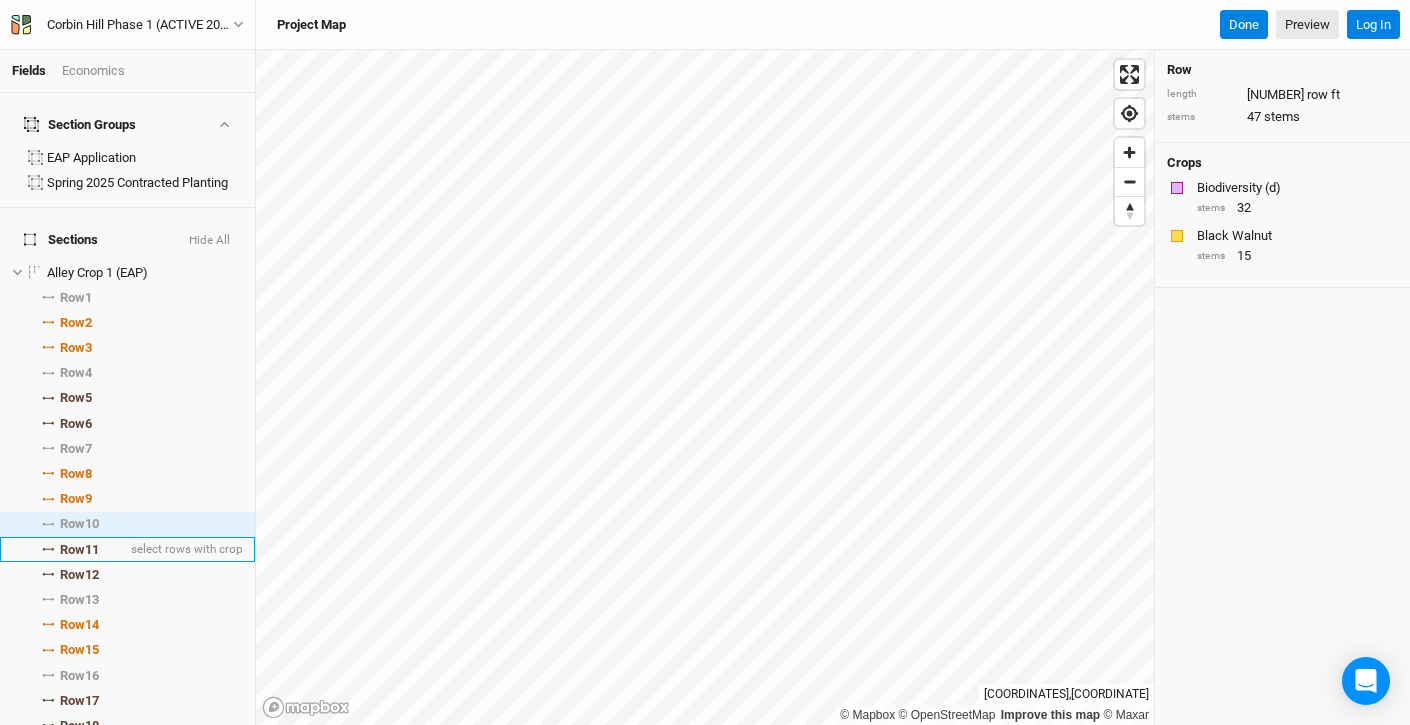 click on "Row  11" at bounding box center [79, 550] 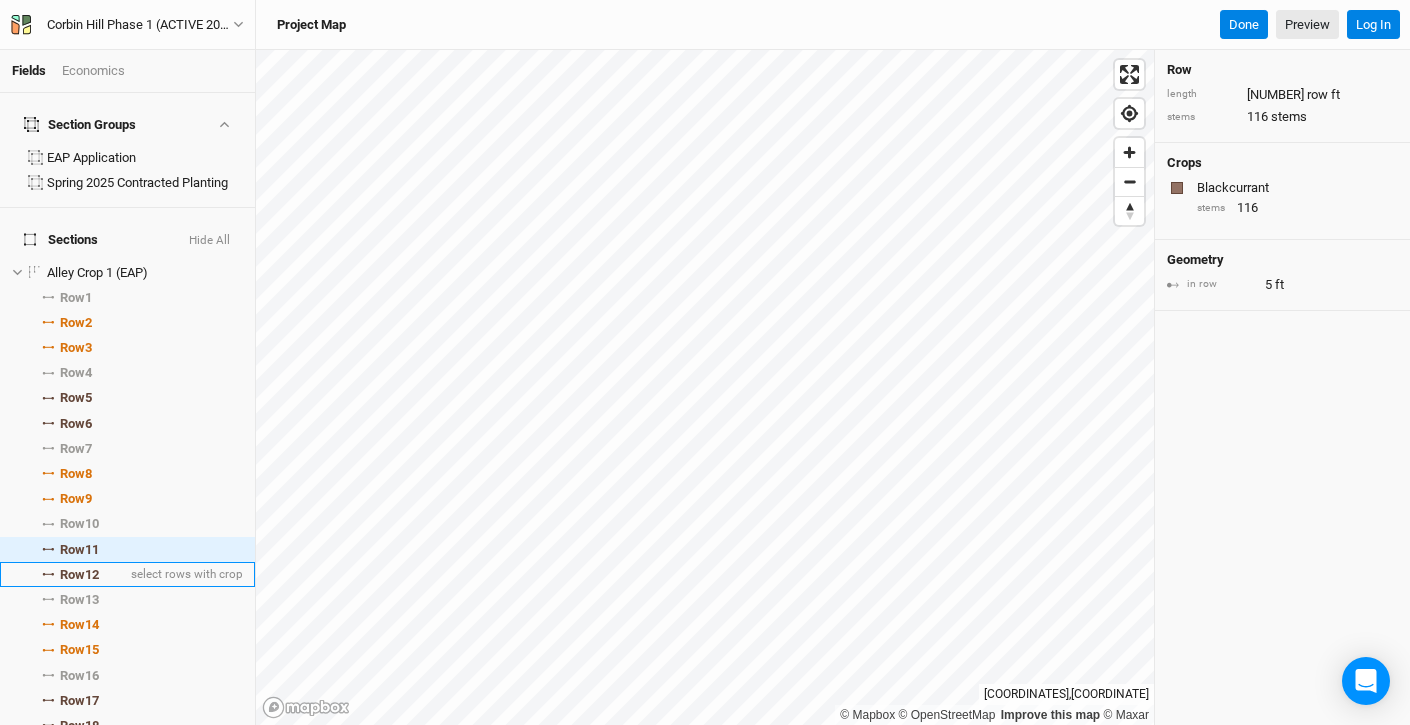 click on "Row  [NUMBER] select rows with crop" at bounding box center (127, 574) 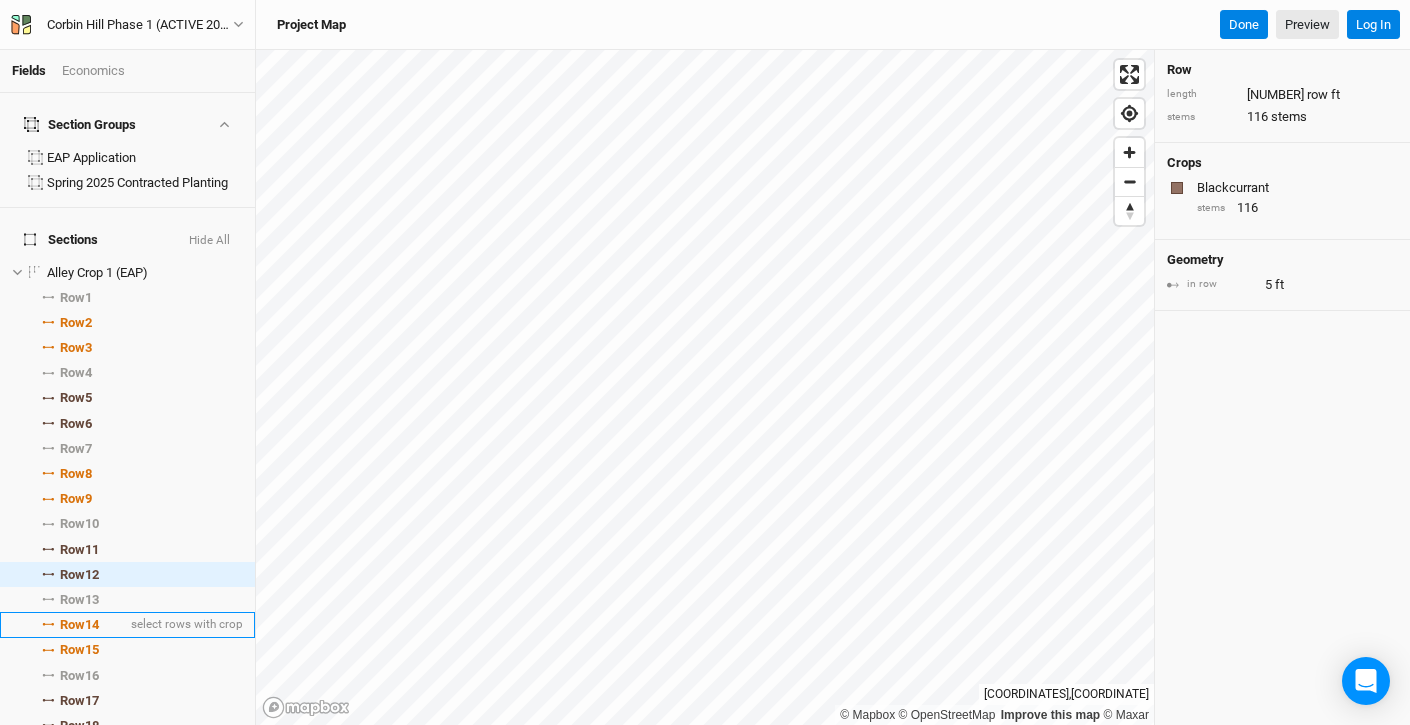 click on "Row [NUMBER]" at bounding box center [79, 625] 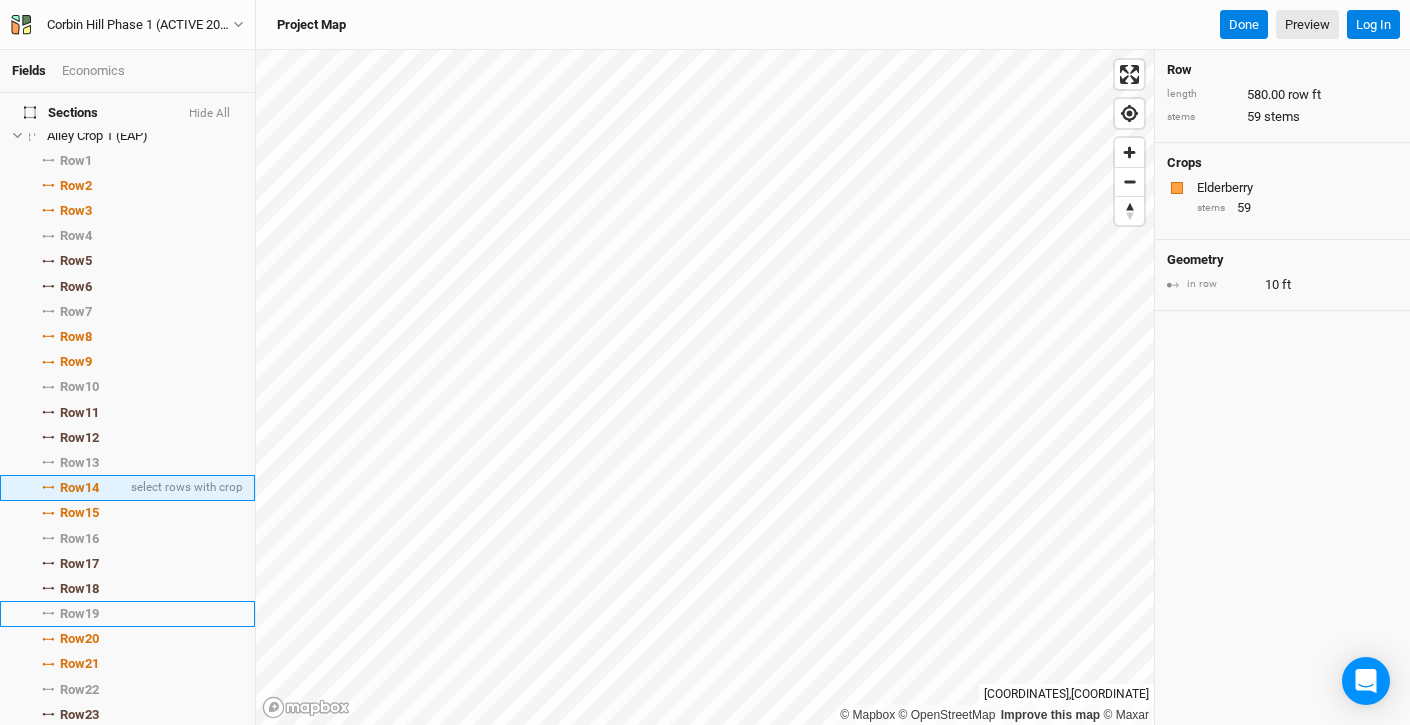 click on "Row  19 select rows with pattern" at bounding box center (127, 613) 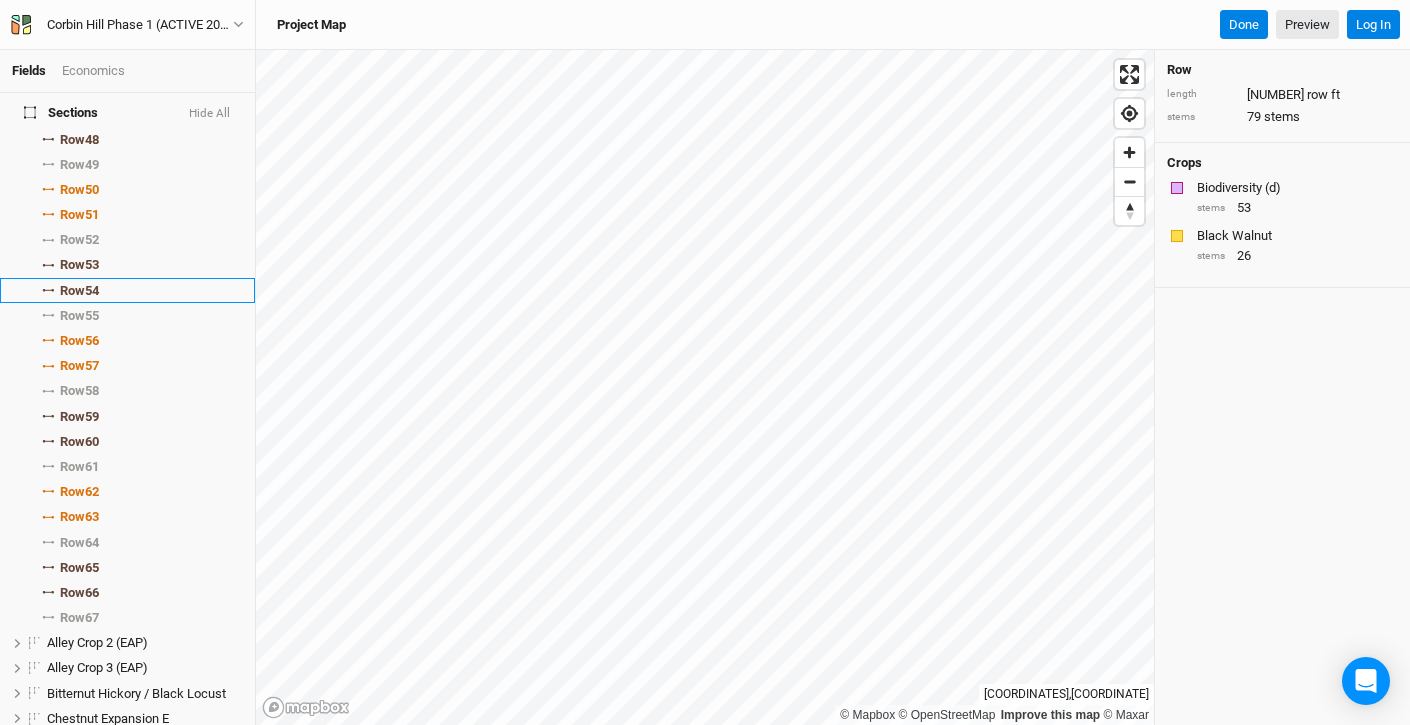 scroll, scrollTop: 1614, scrollLeft: 0, axis: vertical 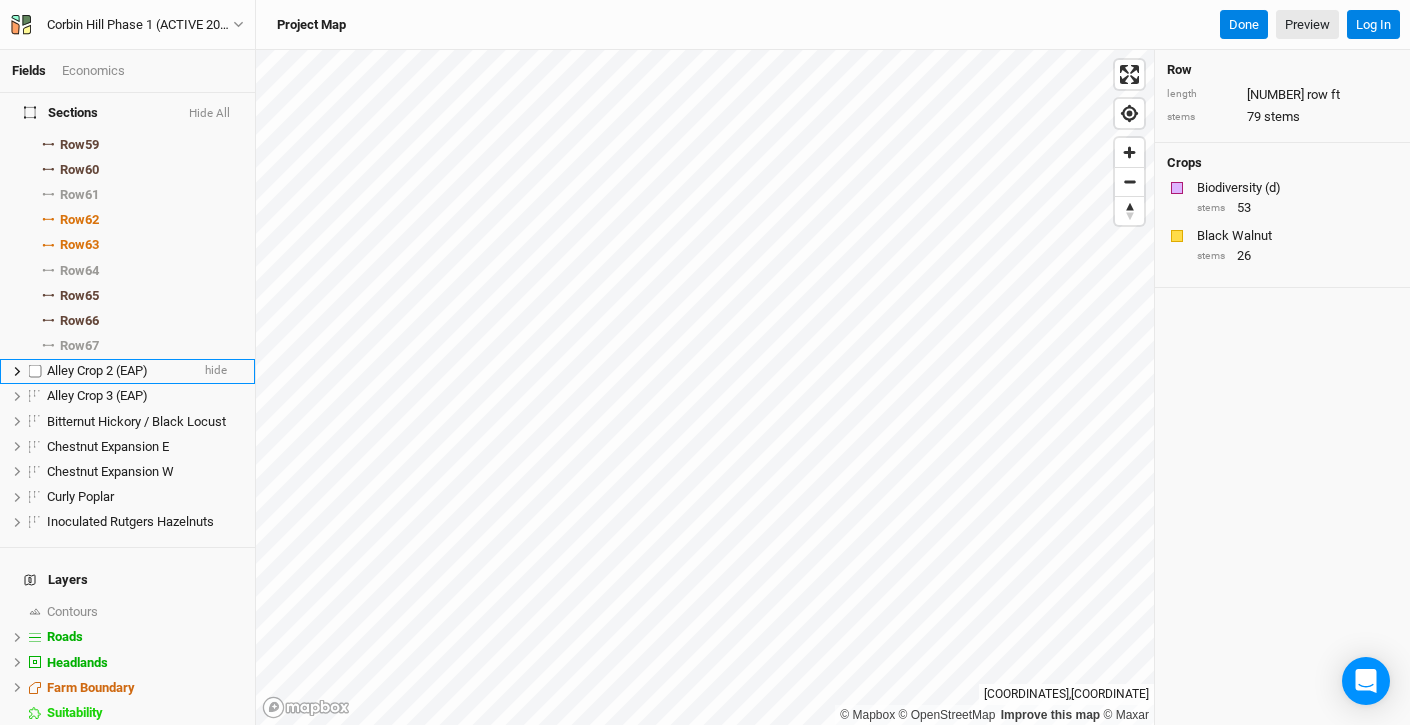 click at bounding box center [35, 371] 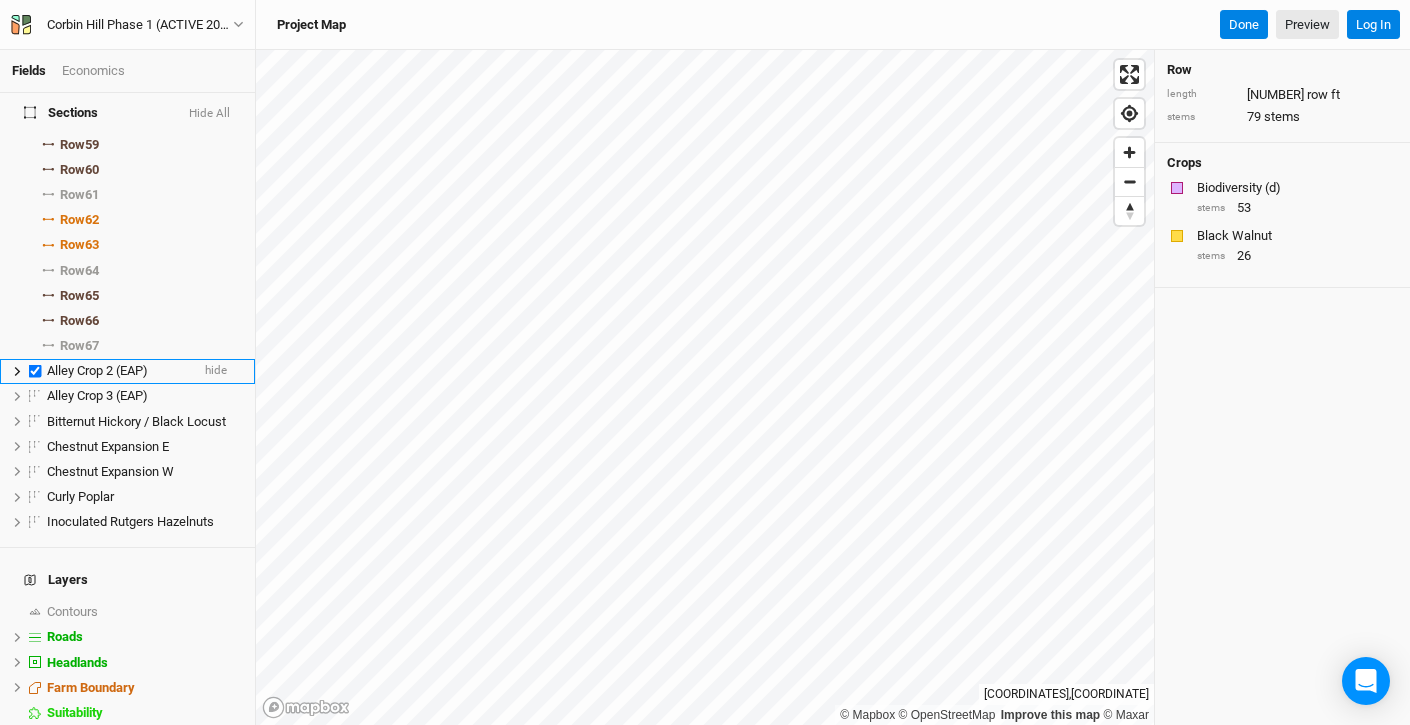 checkbox on "true" 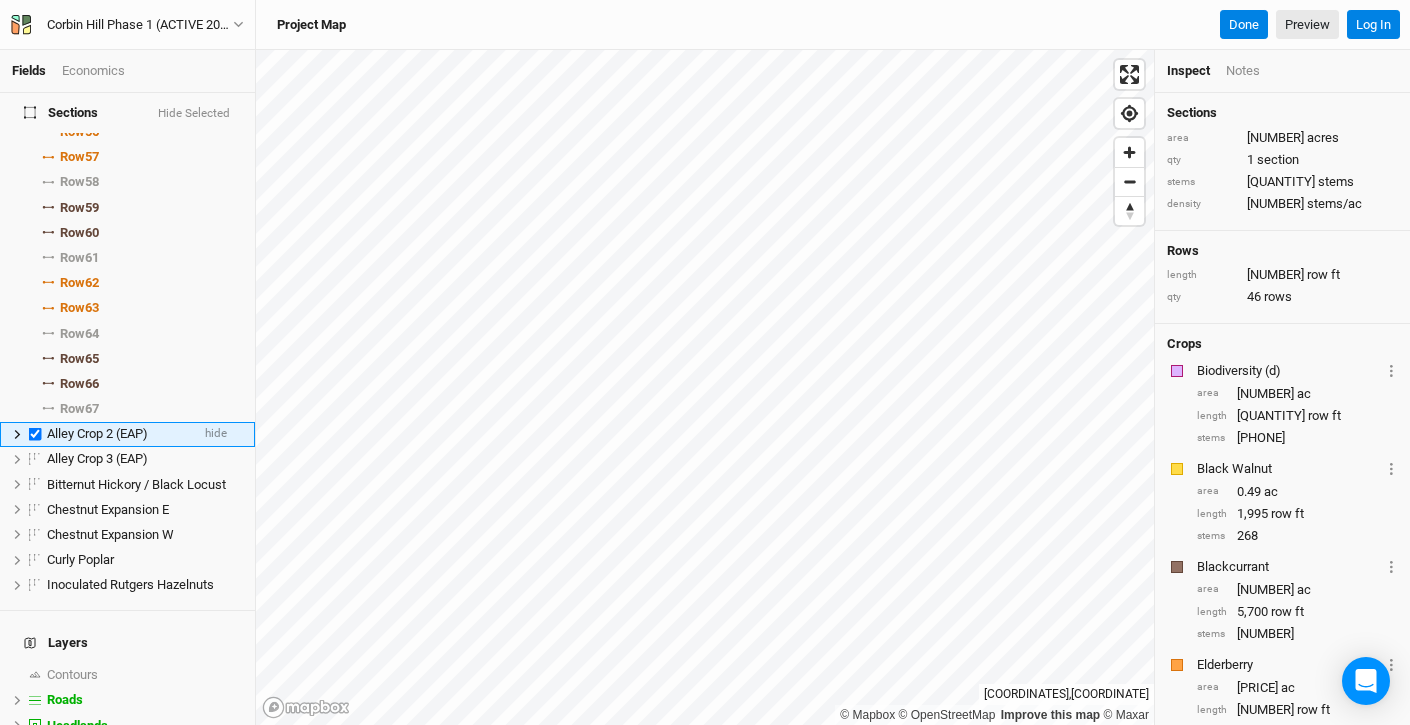 click 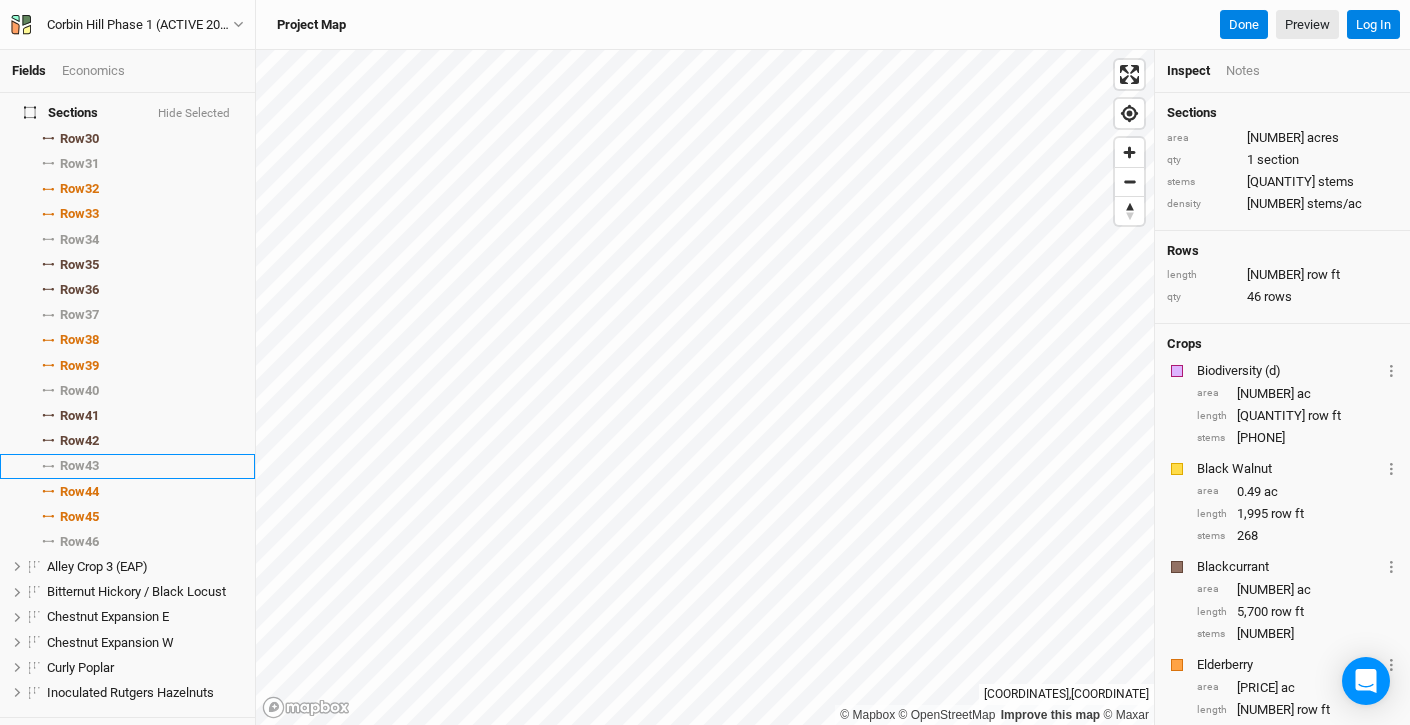 scroll, scrollTop: 2603, scrollLeft: 0, axis: vertical 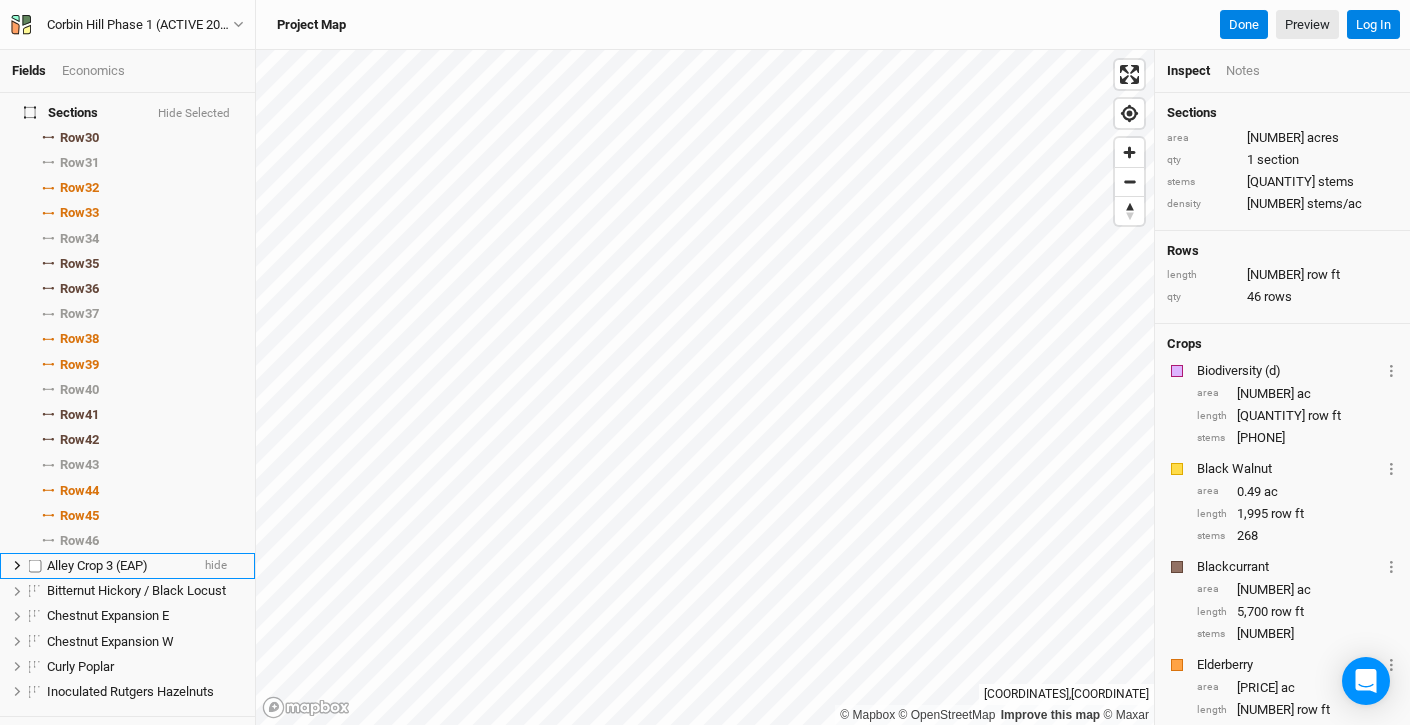 click 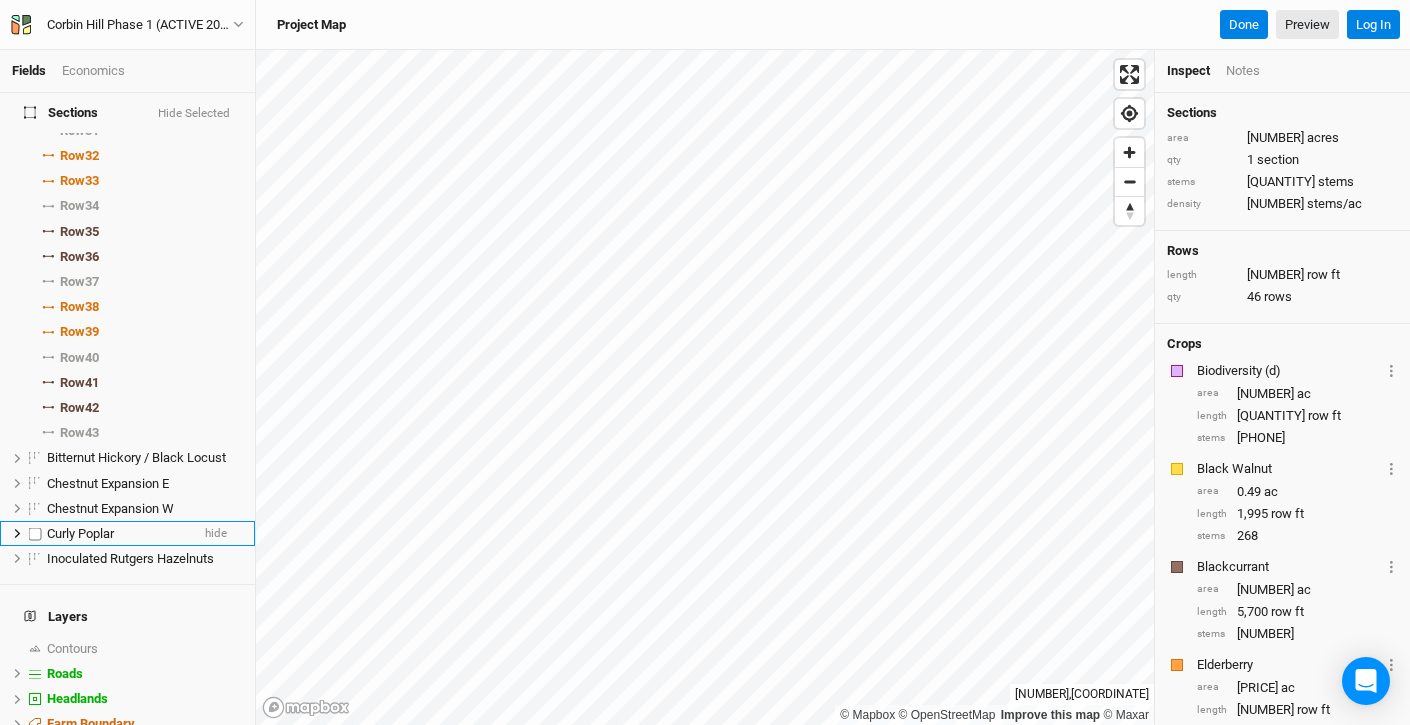 scroll, scrollTop: 3817, scrollLeft: 0, axis: vertical 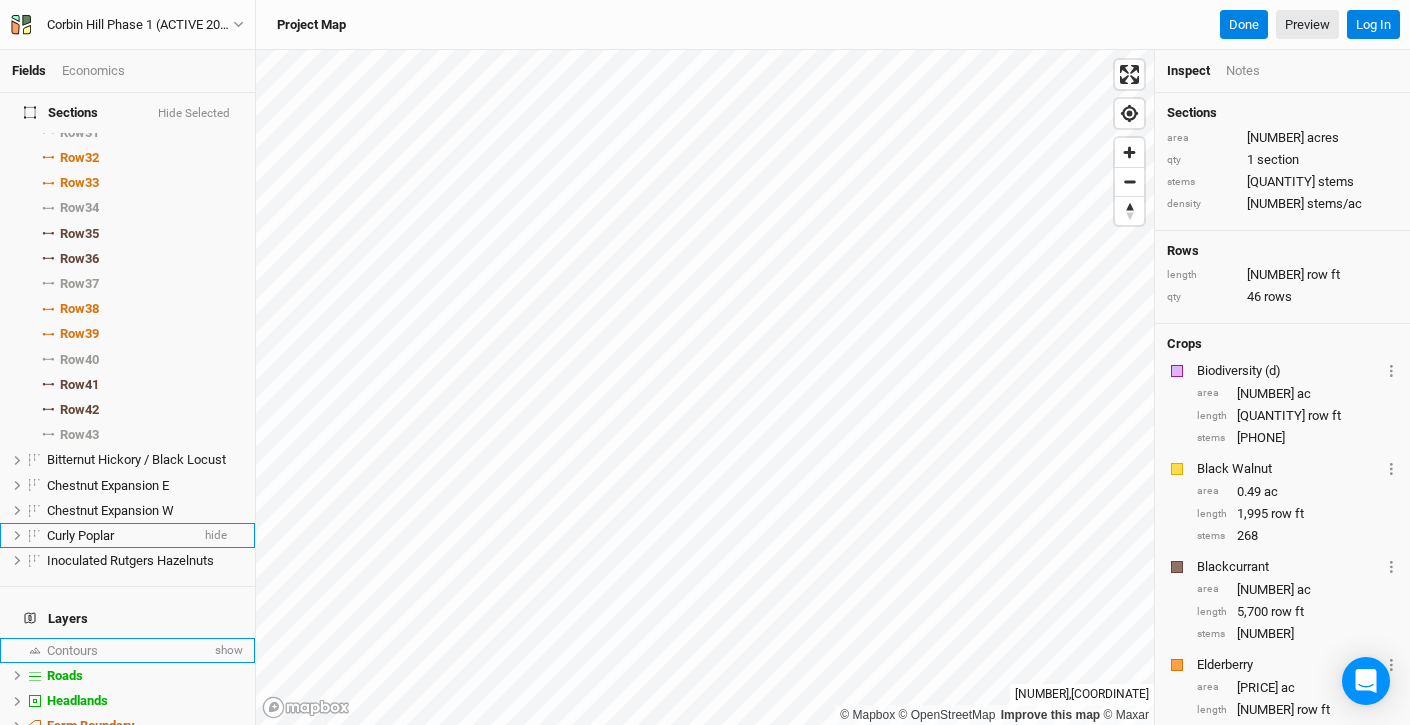 click on "Contours show" at bounding box center (127, 650) 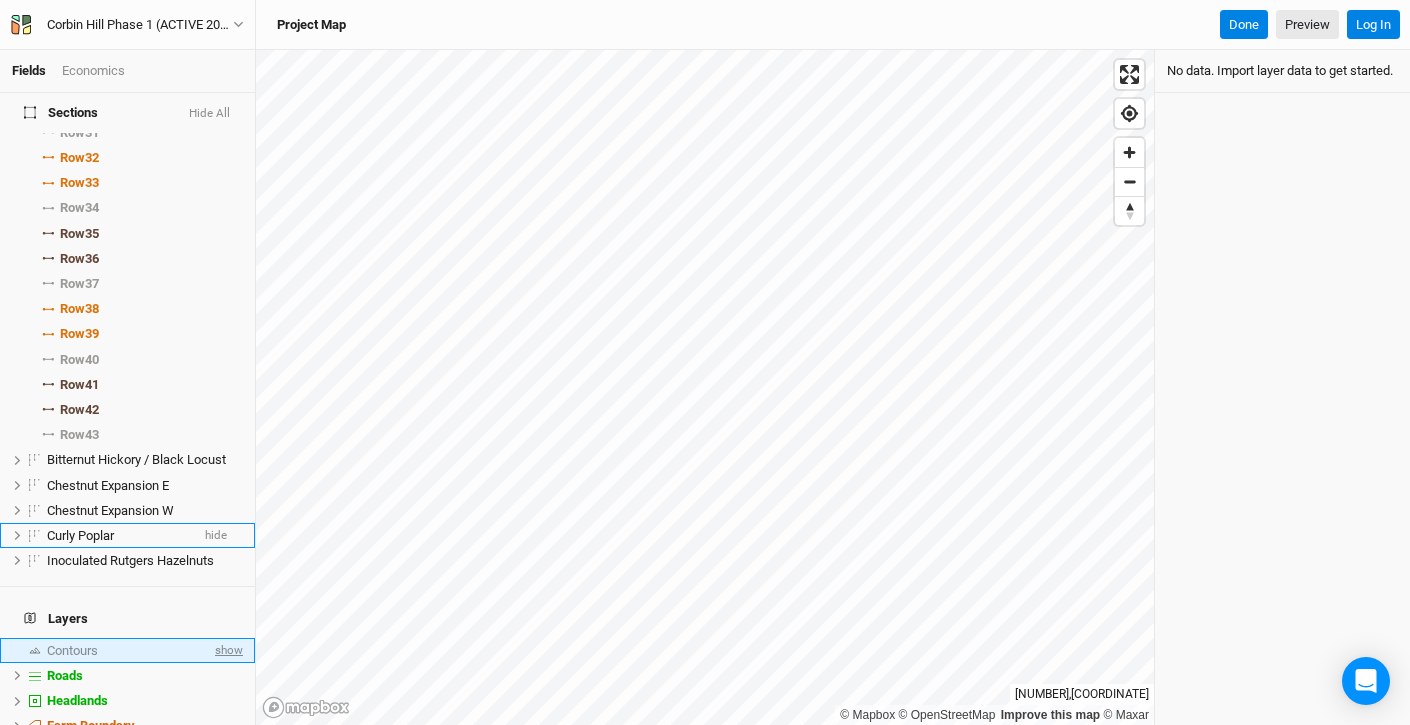 click on "show" at bounding box center (227, 650) 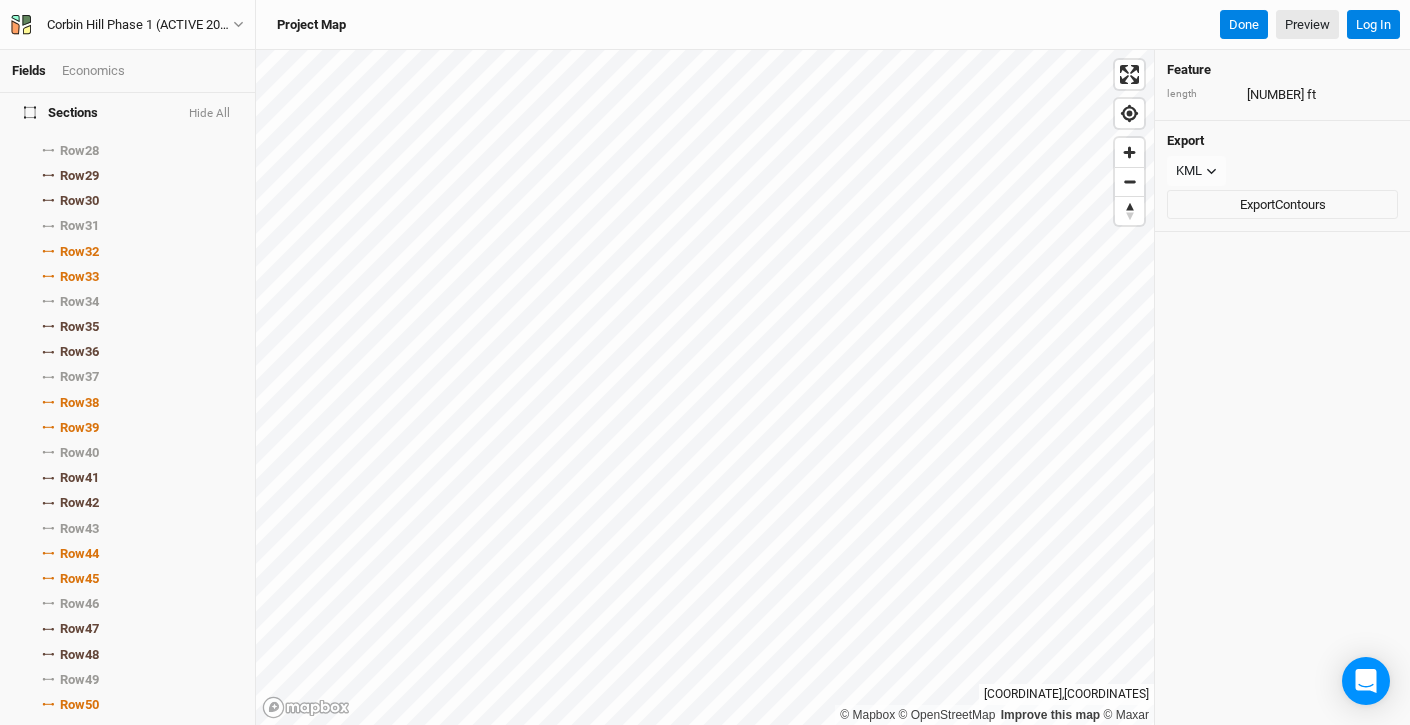 scroll, scrollTop: 0, scrollLeft: 0, axis: both 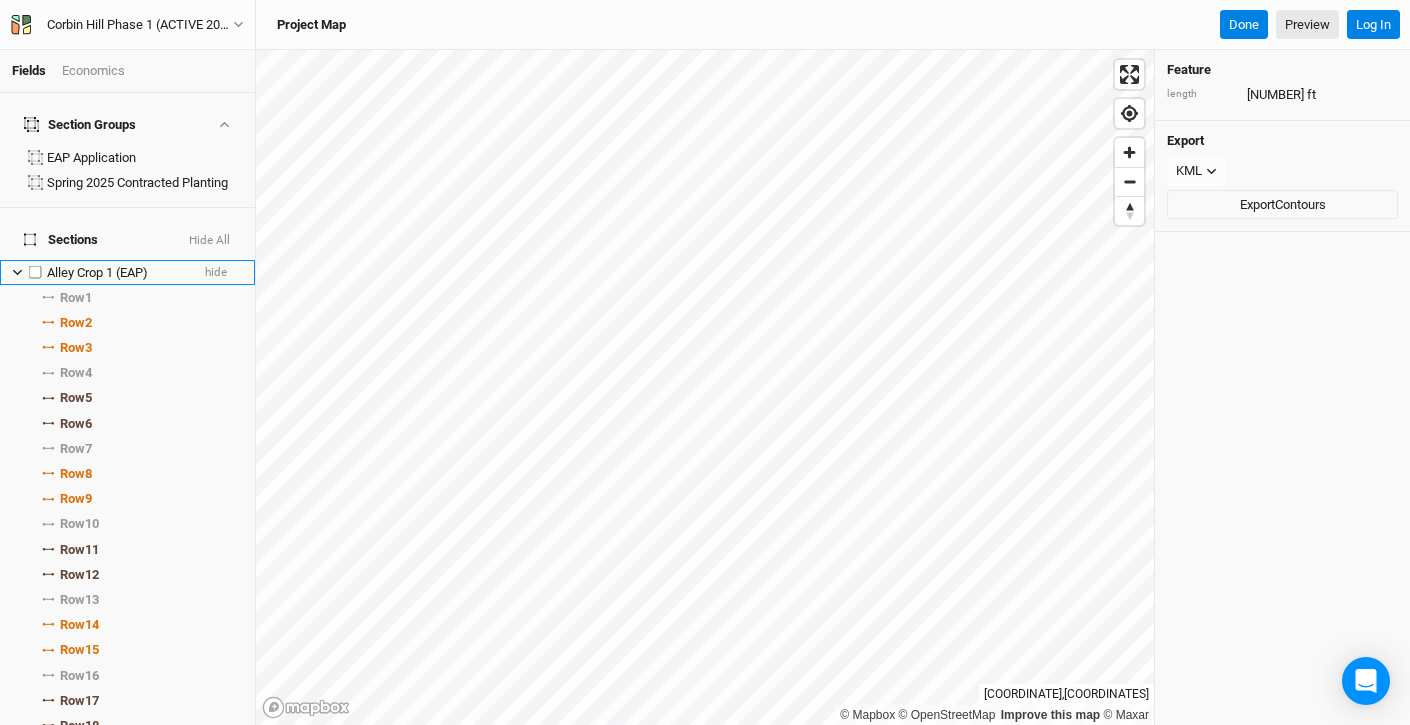 click 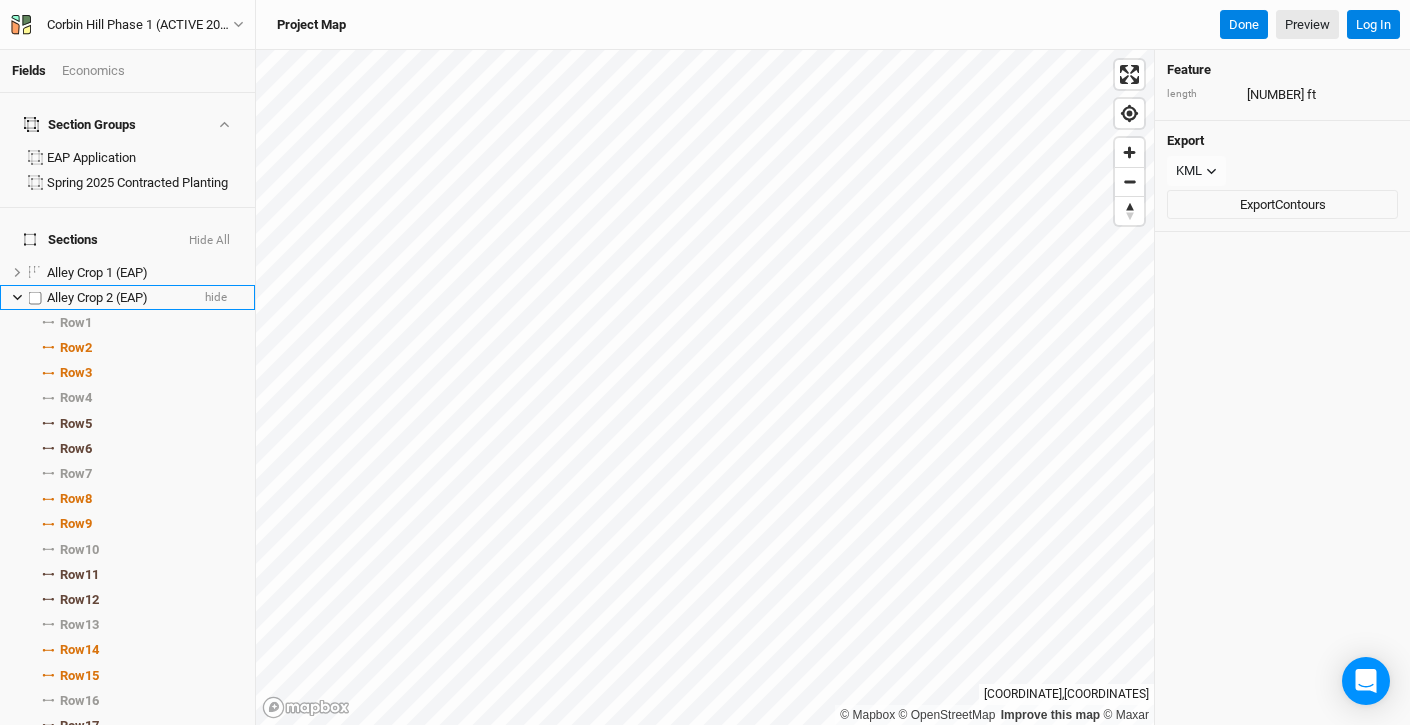 click 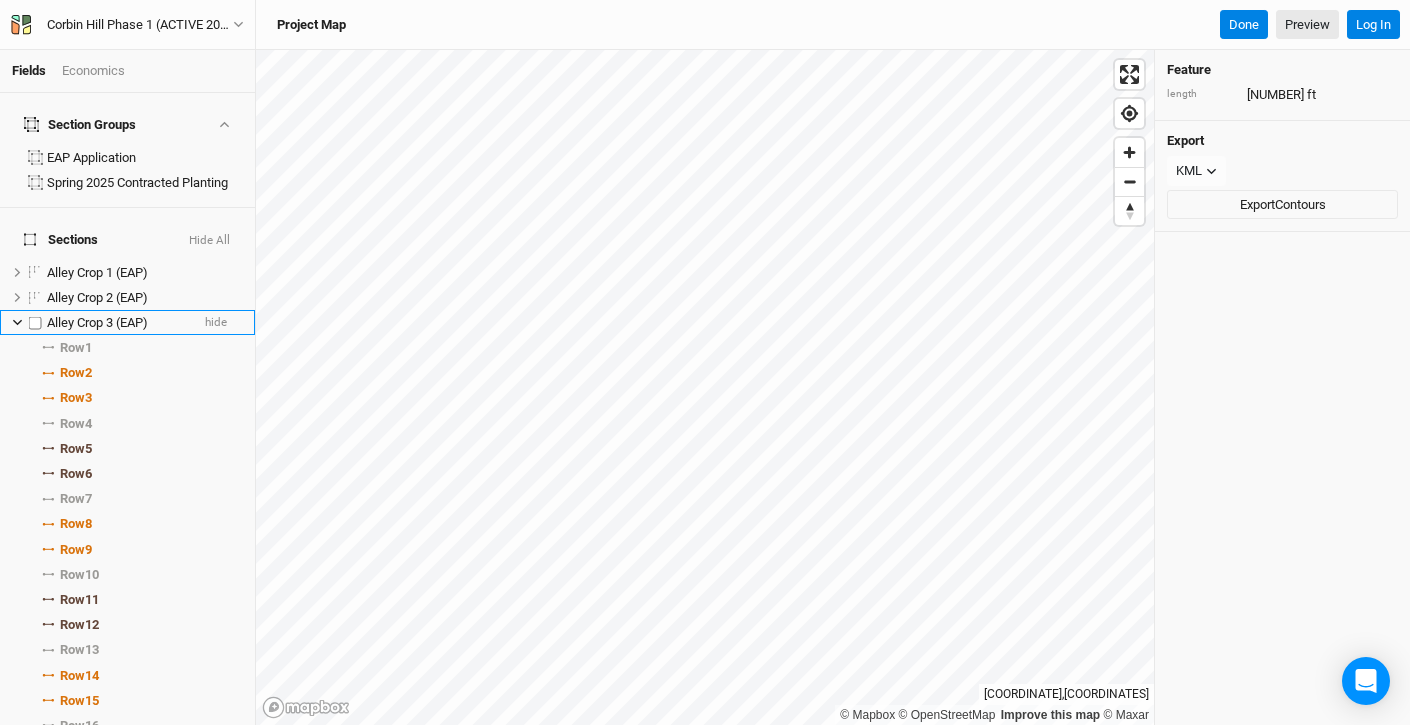 click 